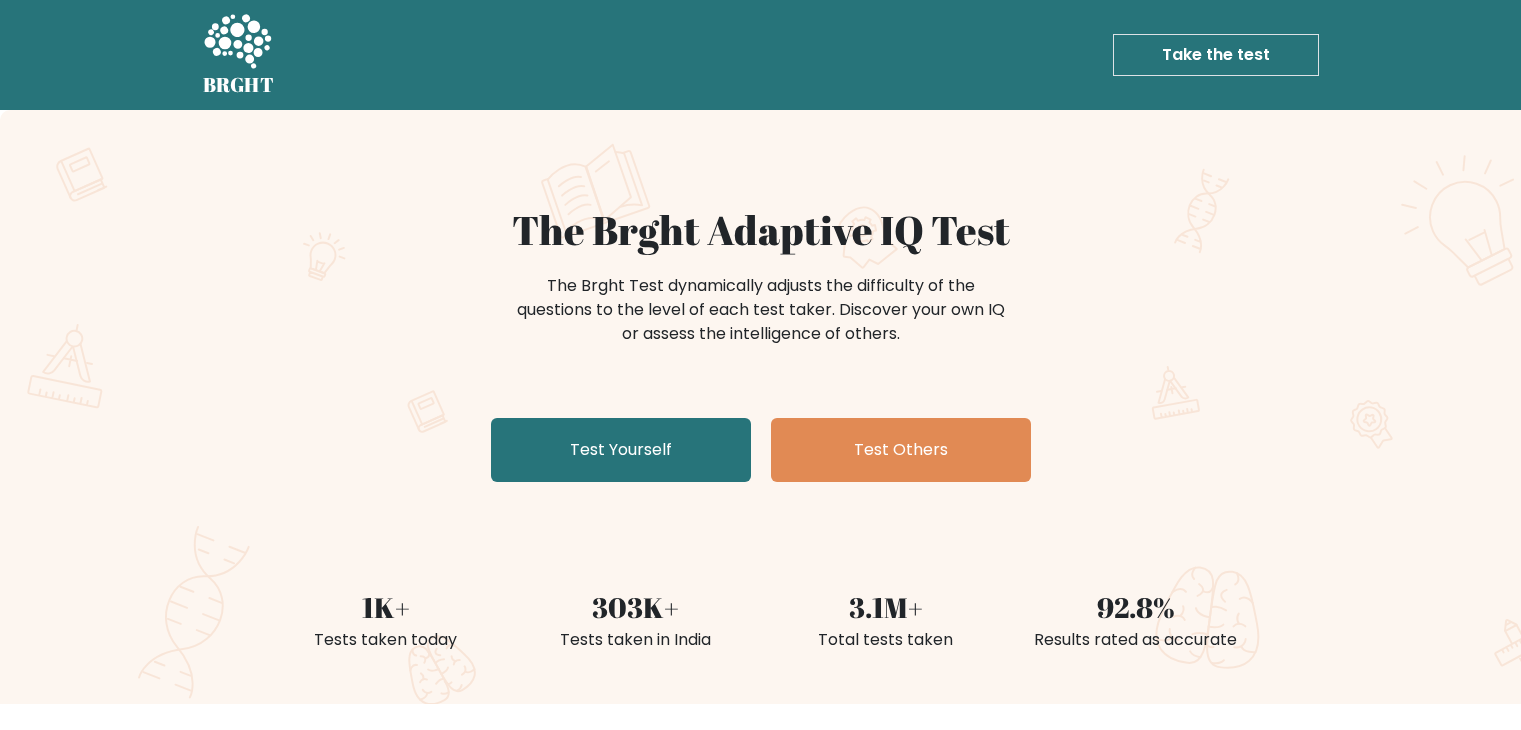 scroll, scrollTop: 200, scrollLeft: 0, axis: vertical 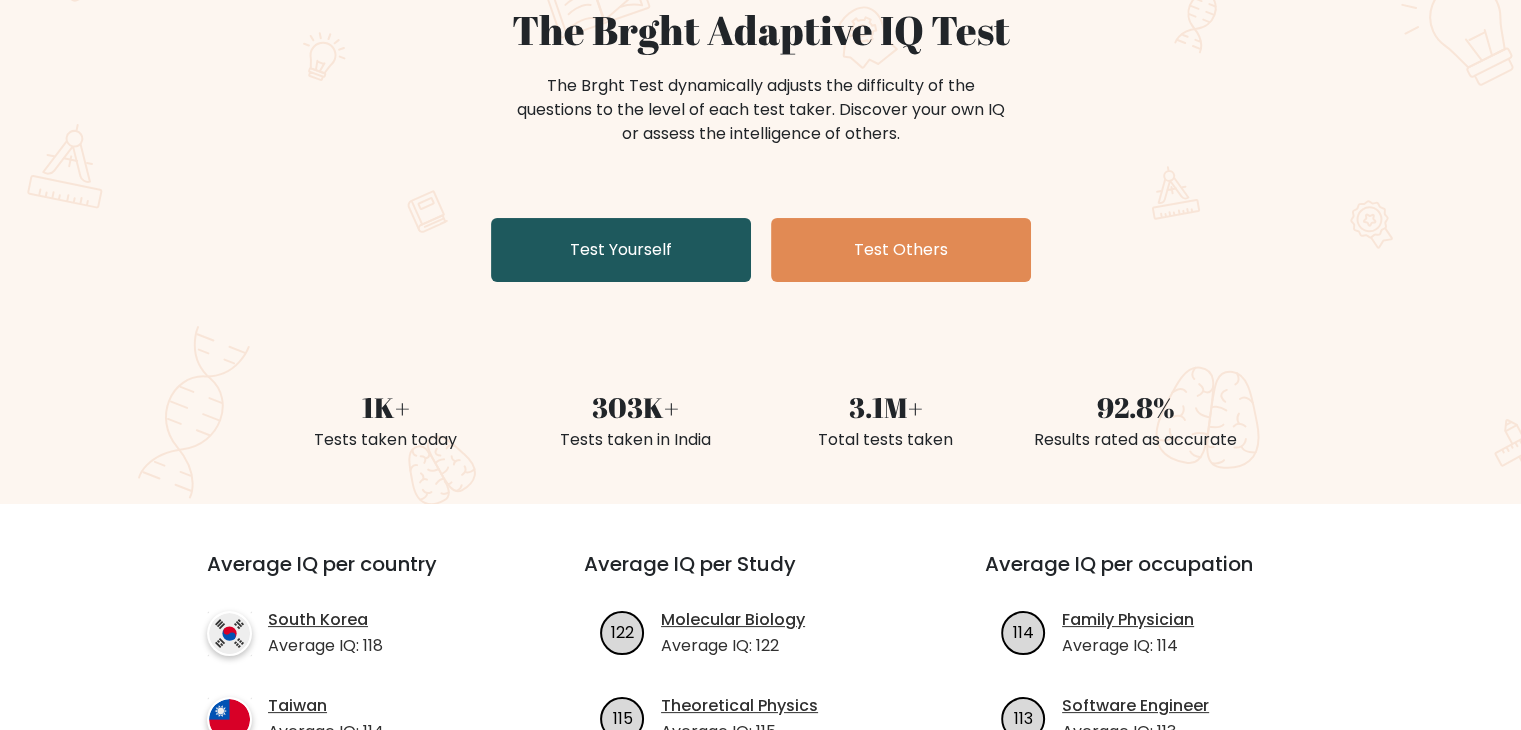 click on "Test Yourself" at bounding box center (621, 250) 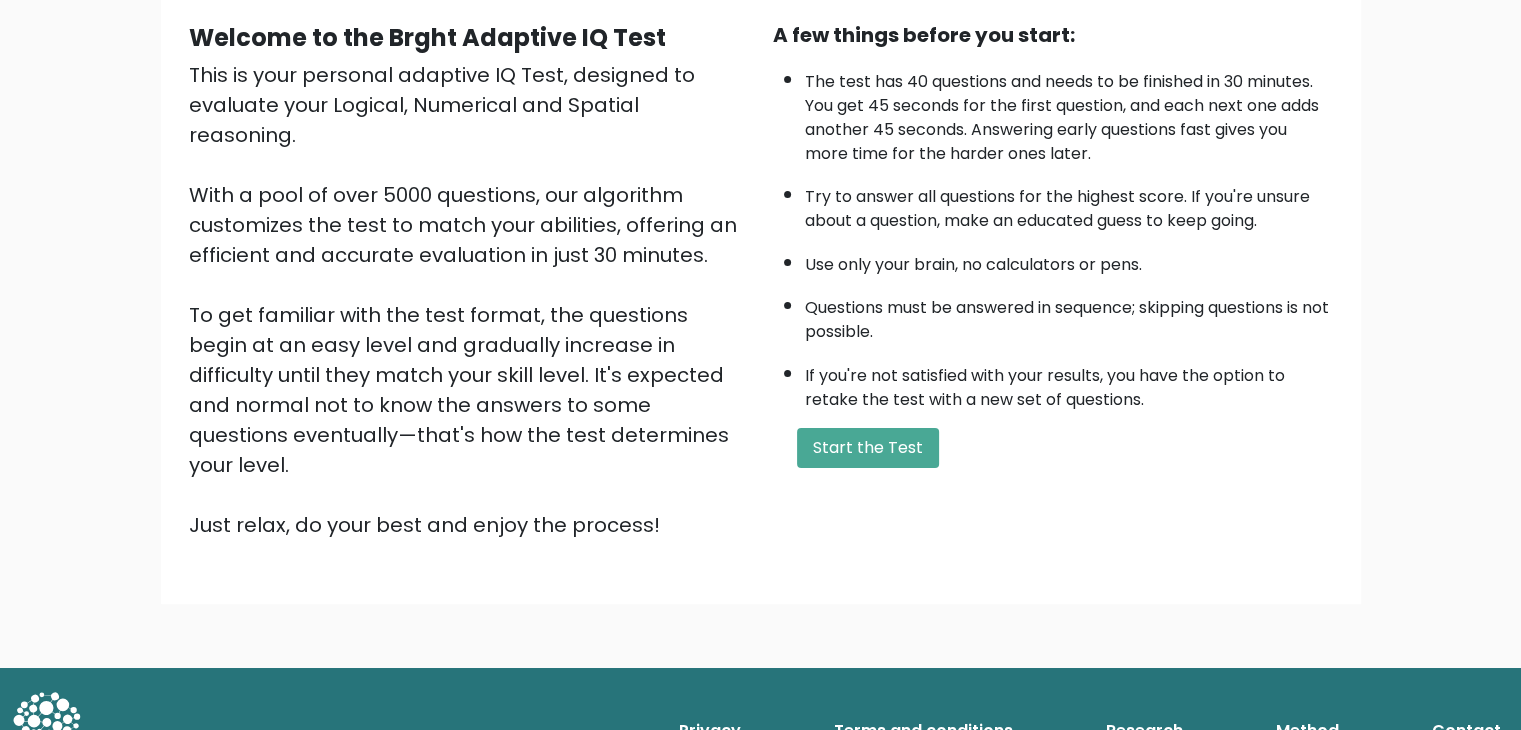 scroll, scrollTop: 0, scrollLeft: 0, axis: both 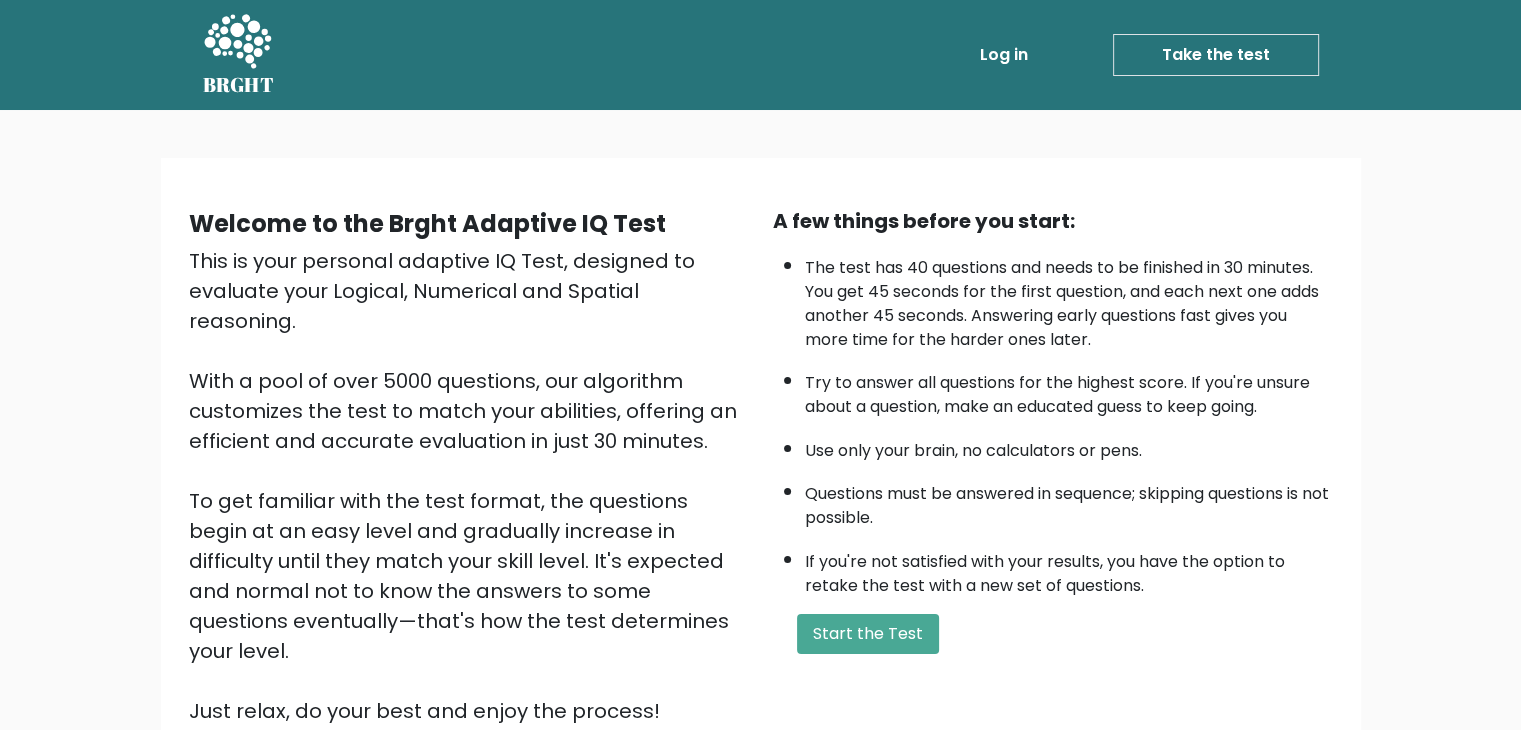 click on "Take the test" at bounding box center [1216, 55] 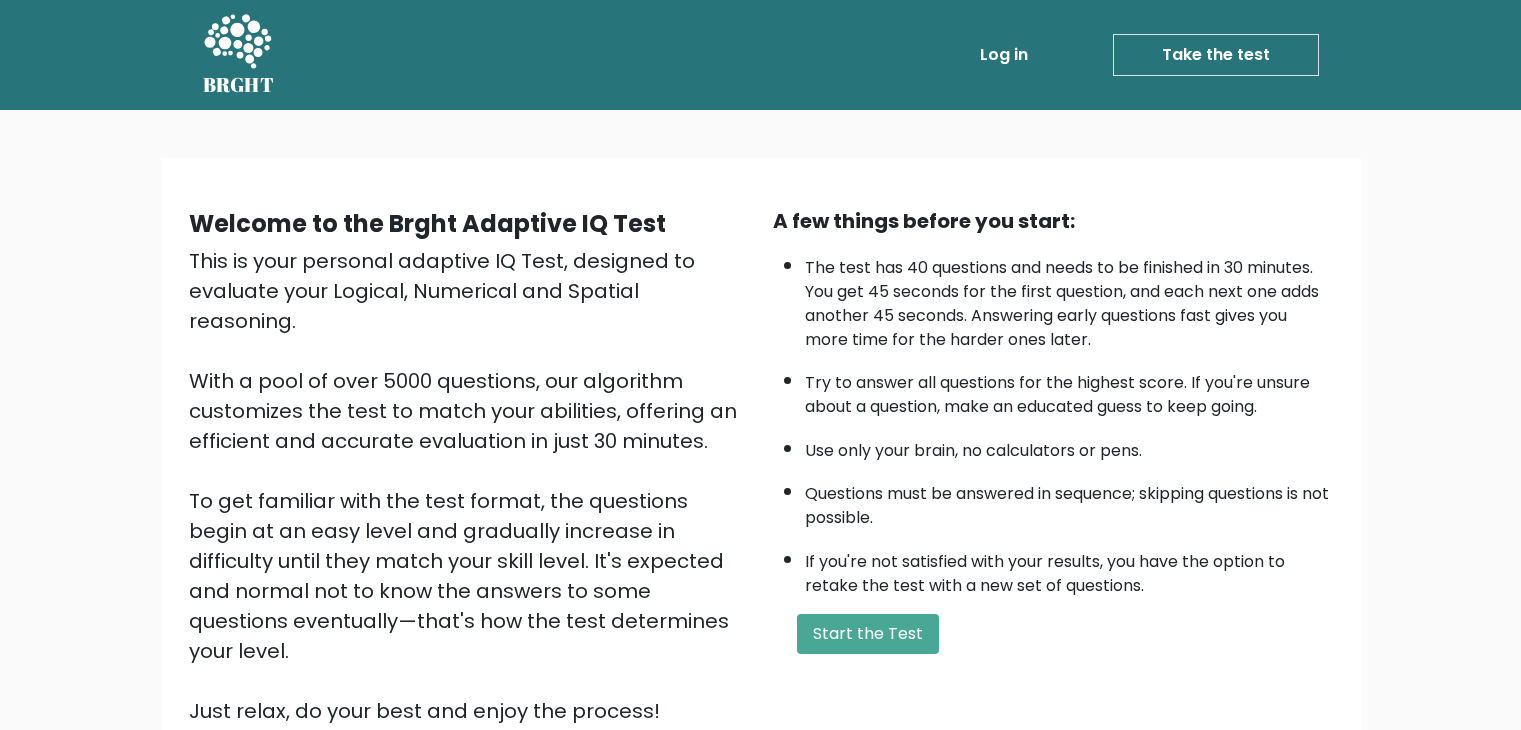 scroll, scrollTop: 0, scrollLeft: 0, axis: both 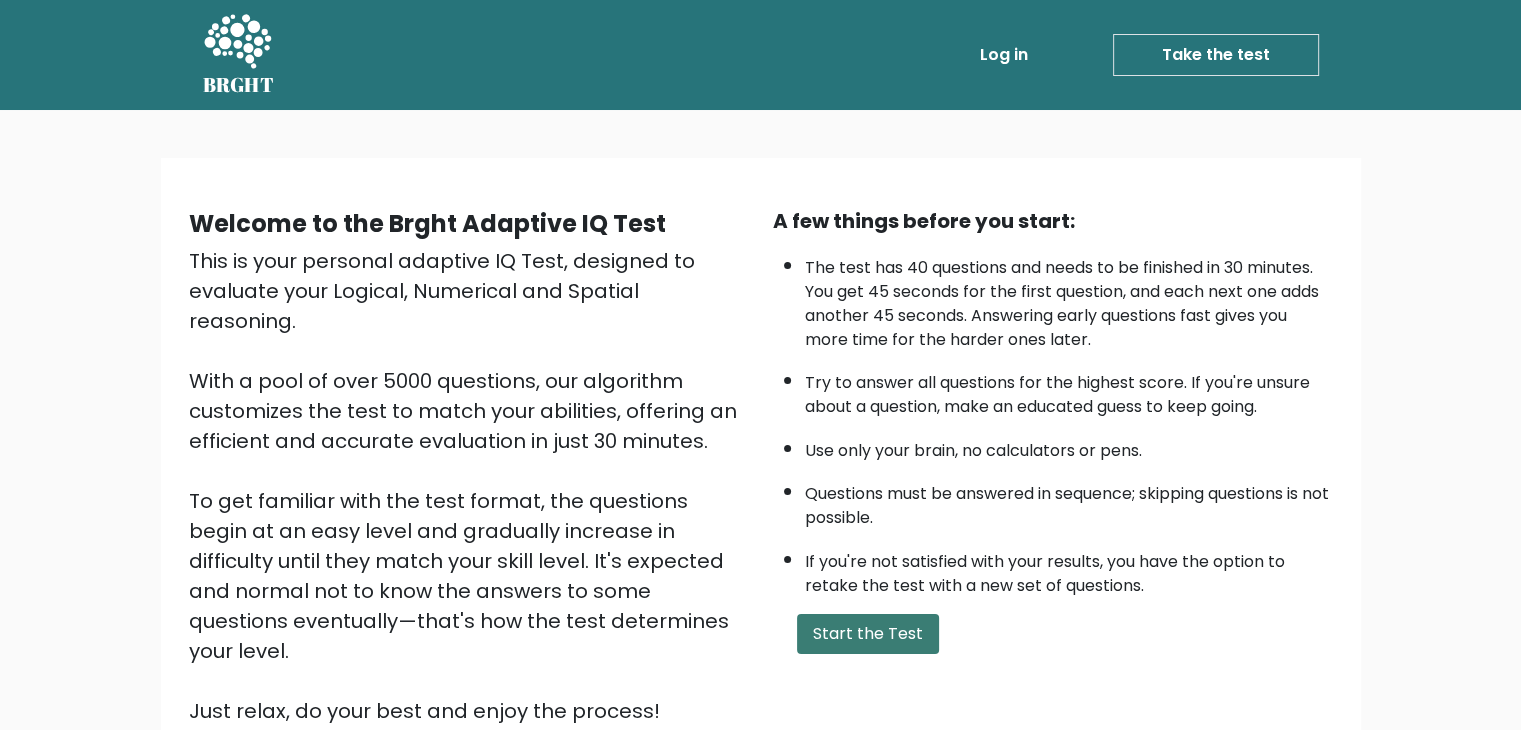 click on "Start the Test" at bounding box center [868, 634] 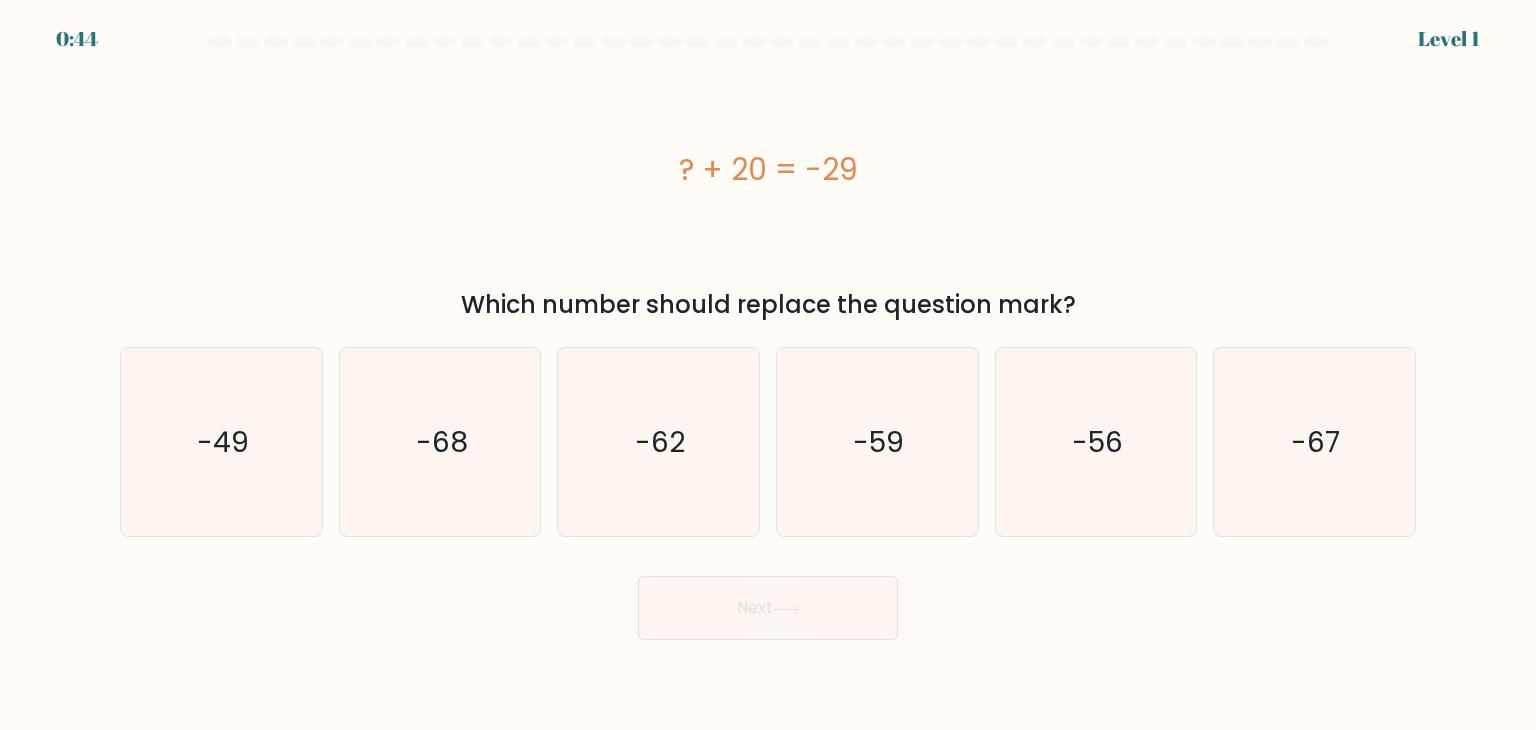 scroll, scrollTop: 0, scrollLeft: 0, axis: both 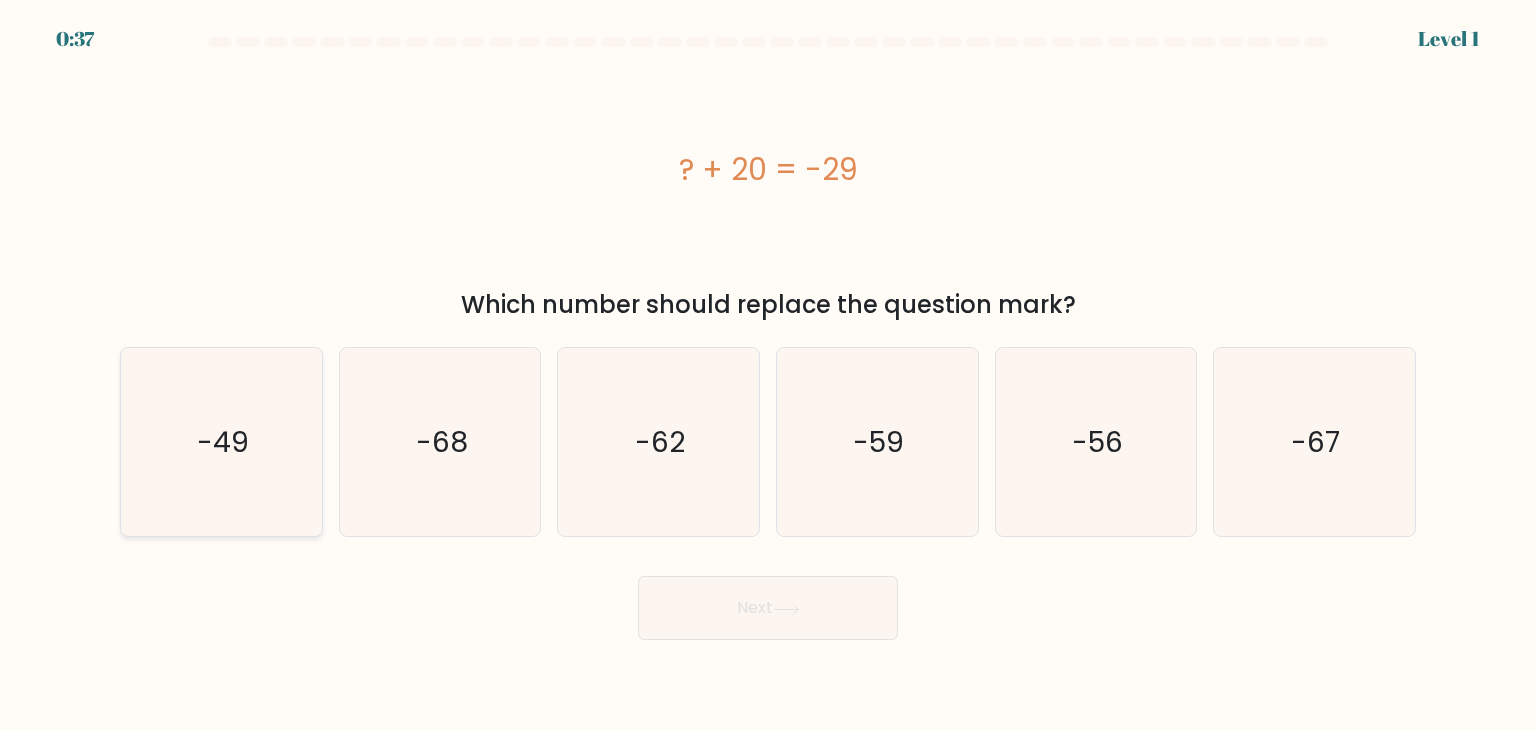 click on "-49" 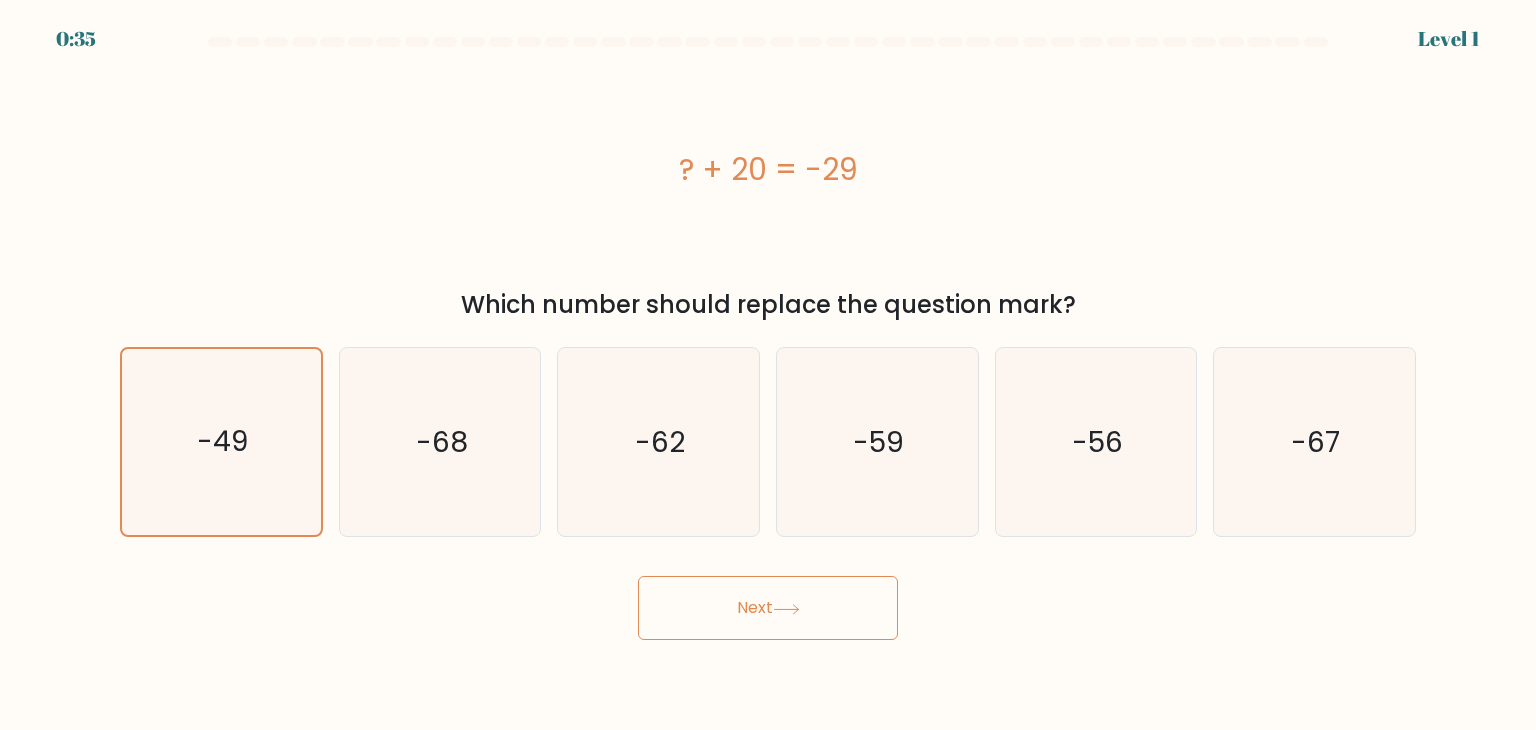 click on "Next" at bounding box center (768, 608) 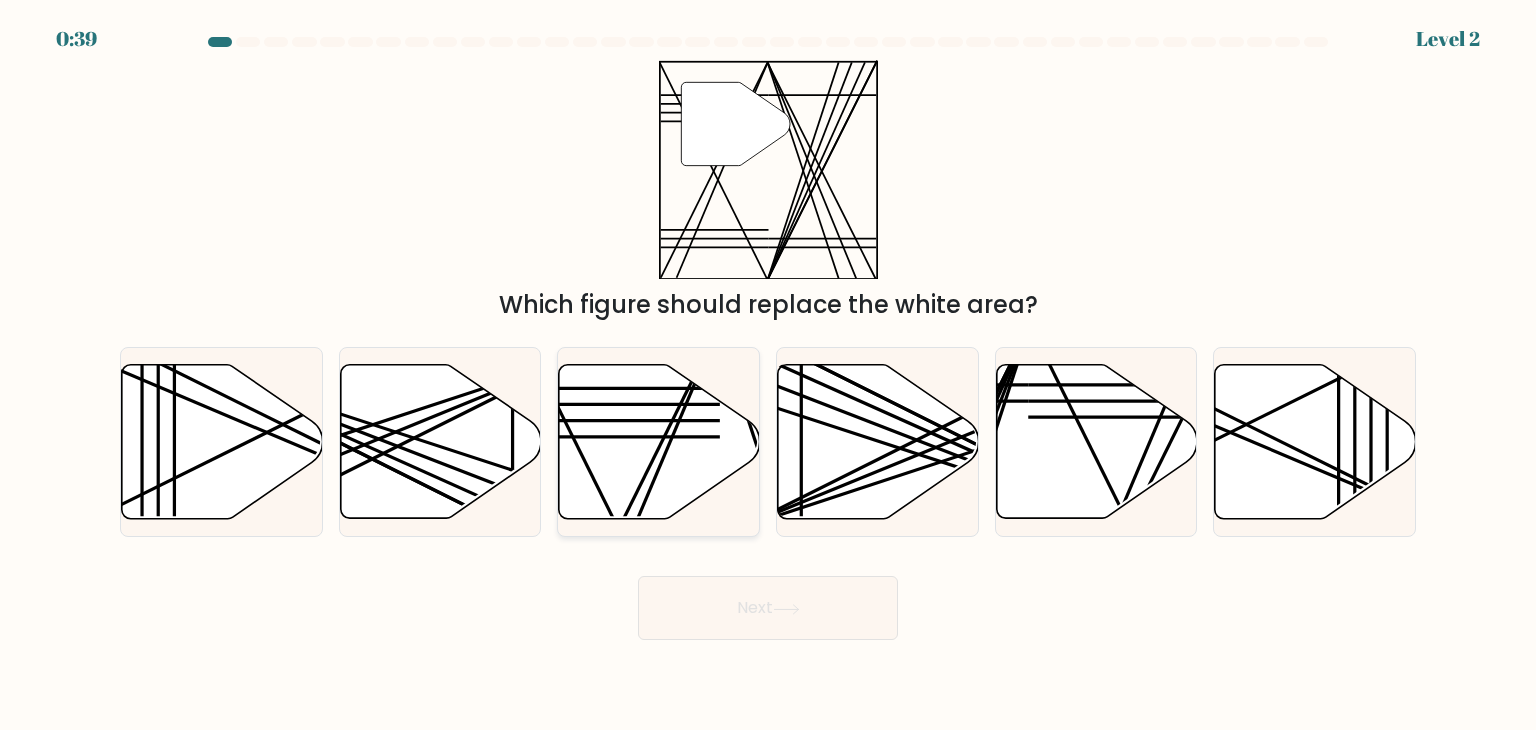 click 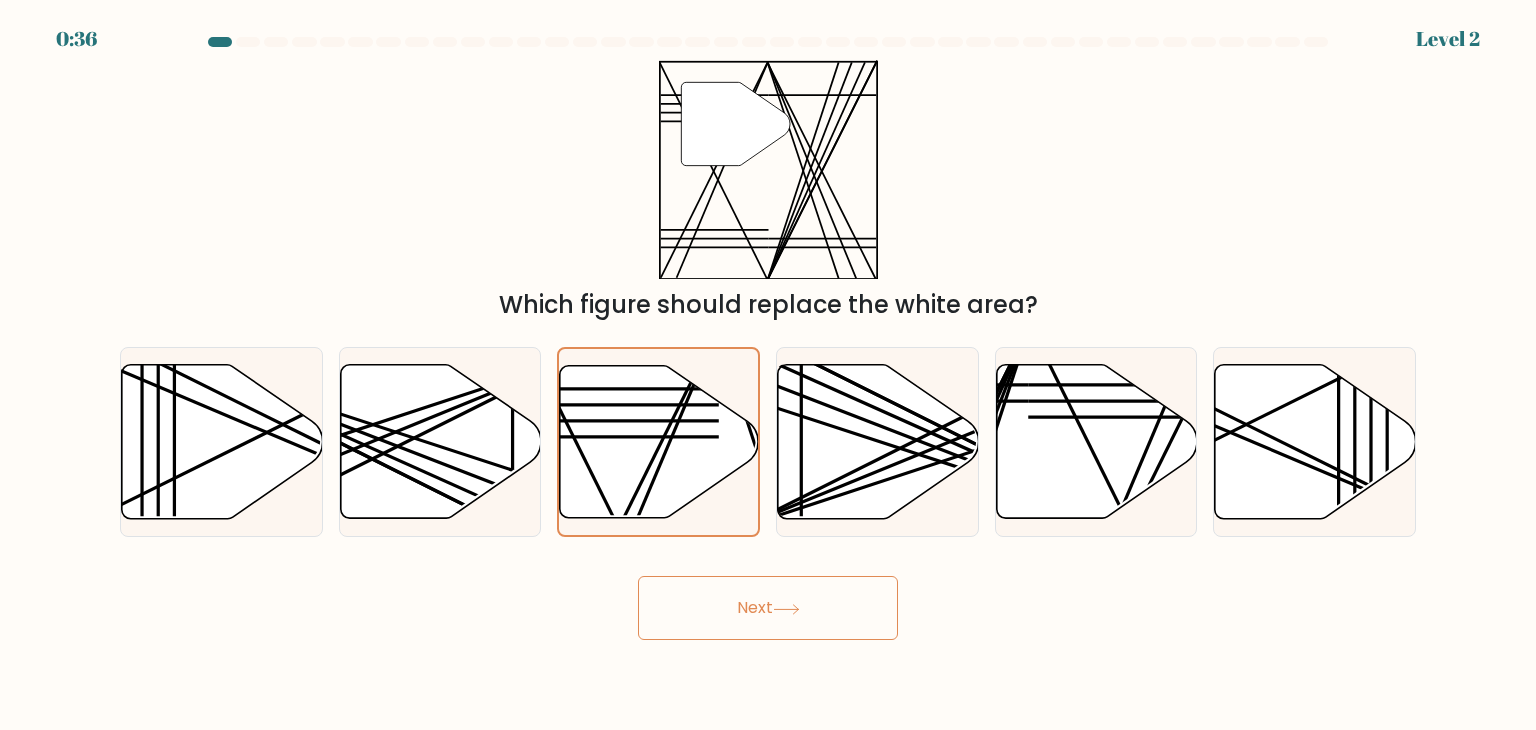 click on "Next" at bounding box center [768, 608] 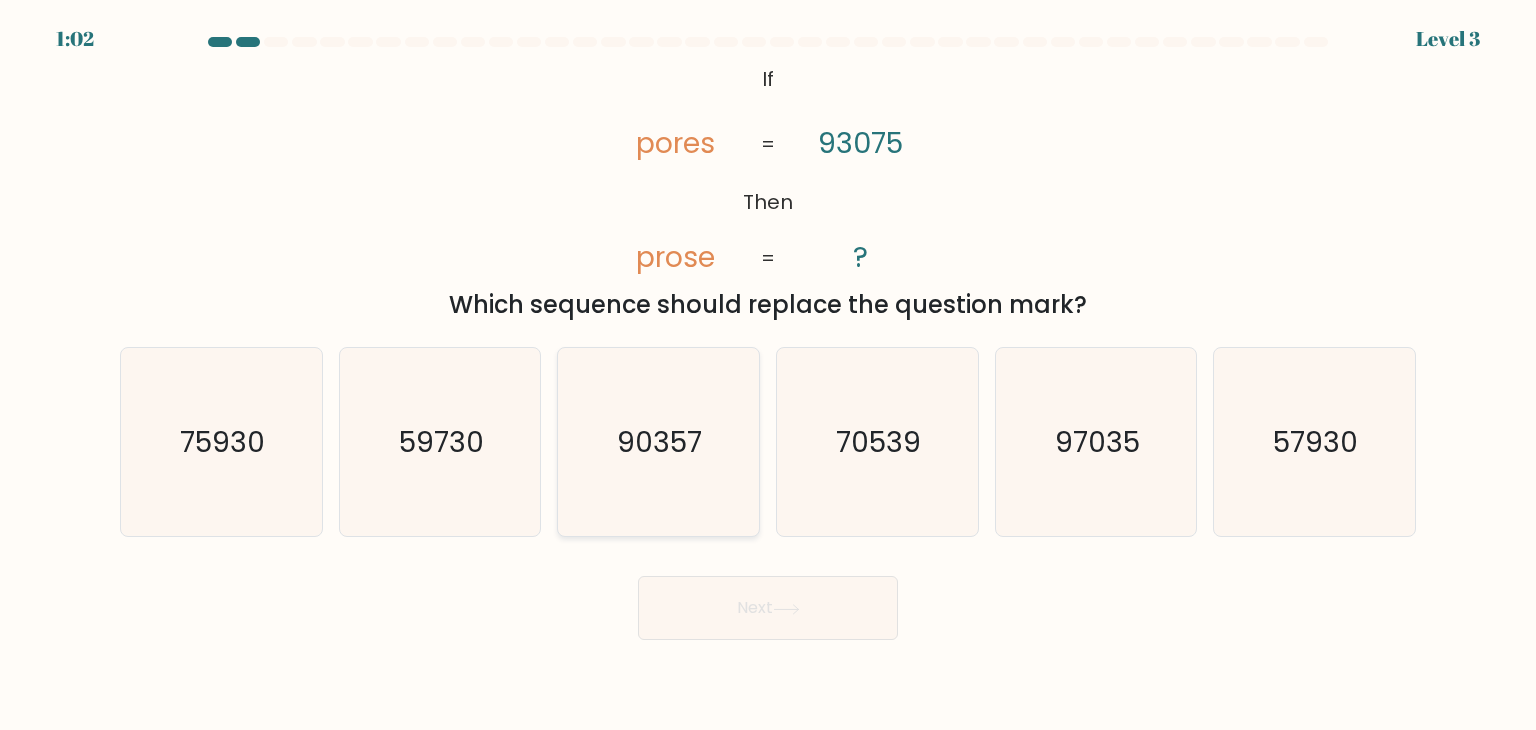 click on "90357" 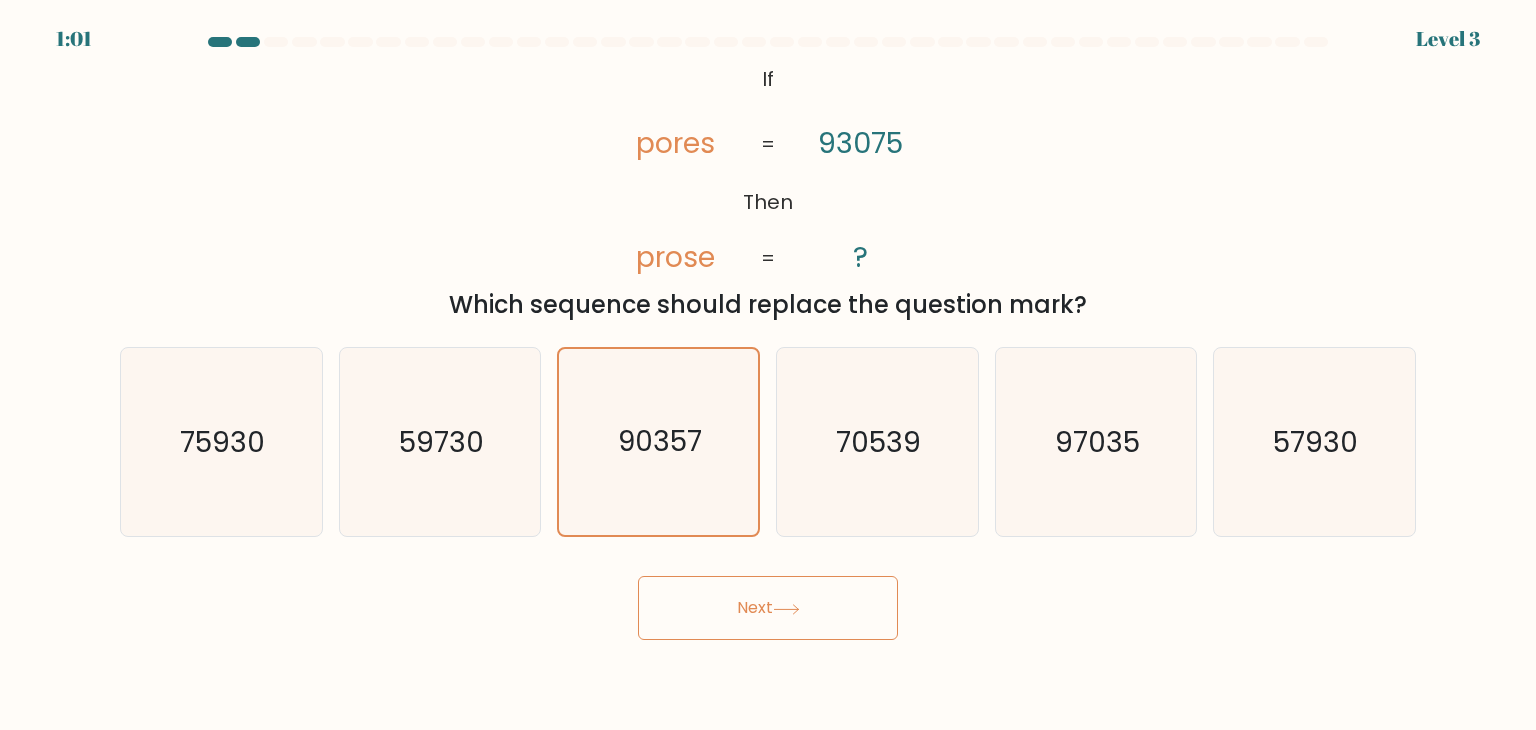 click on "Next" at bounding box center (768, 608) 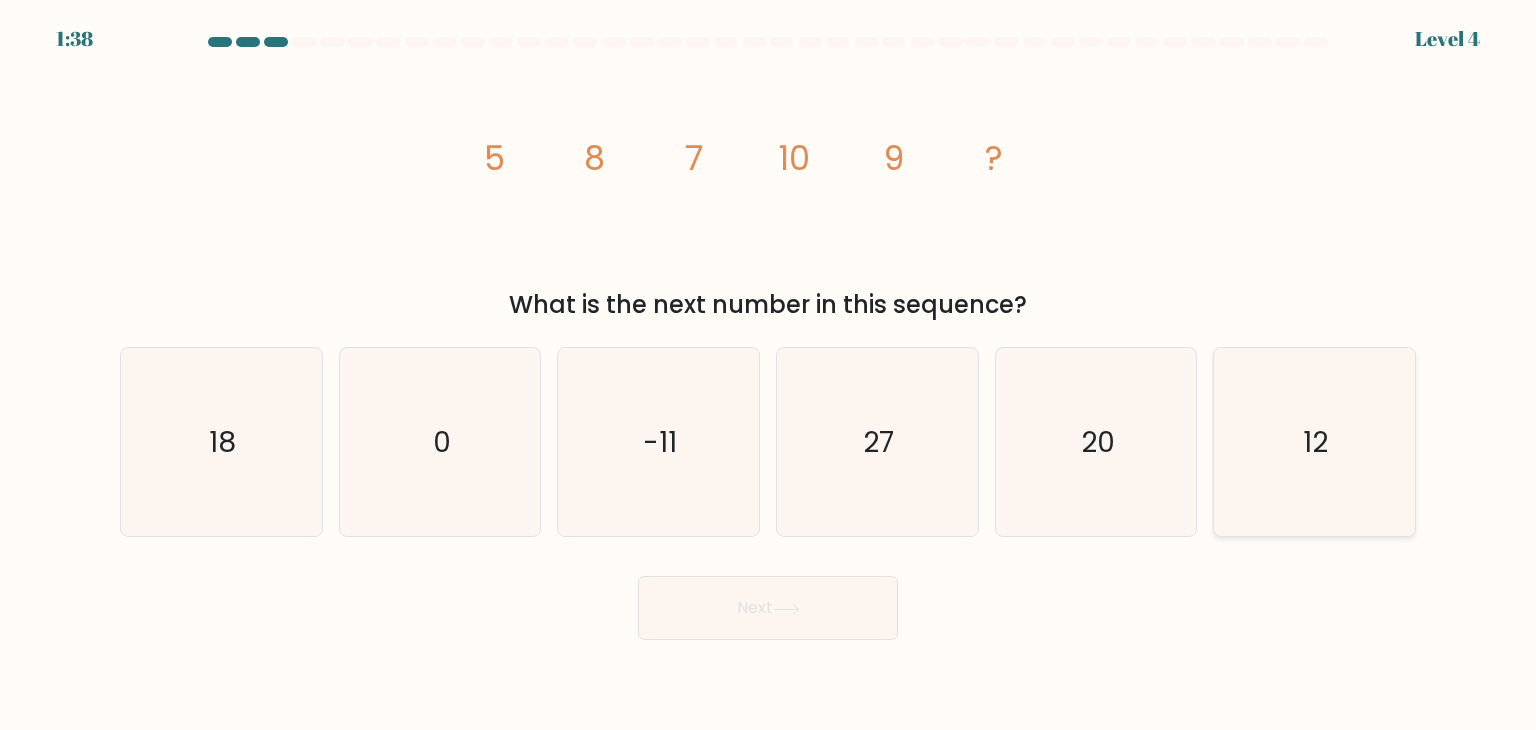 click on "12" 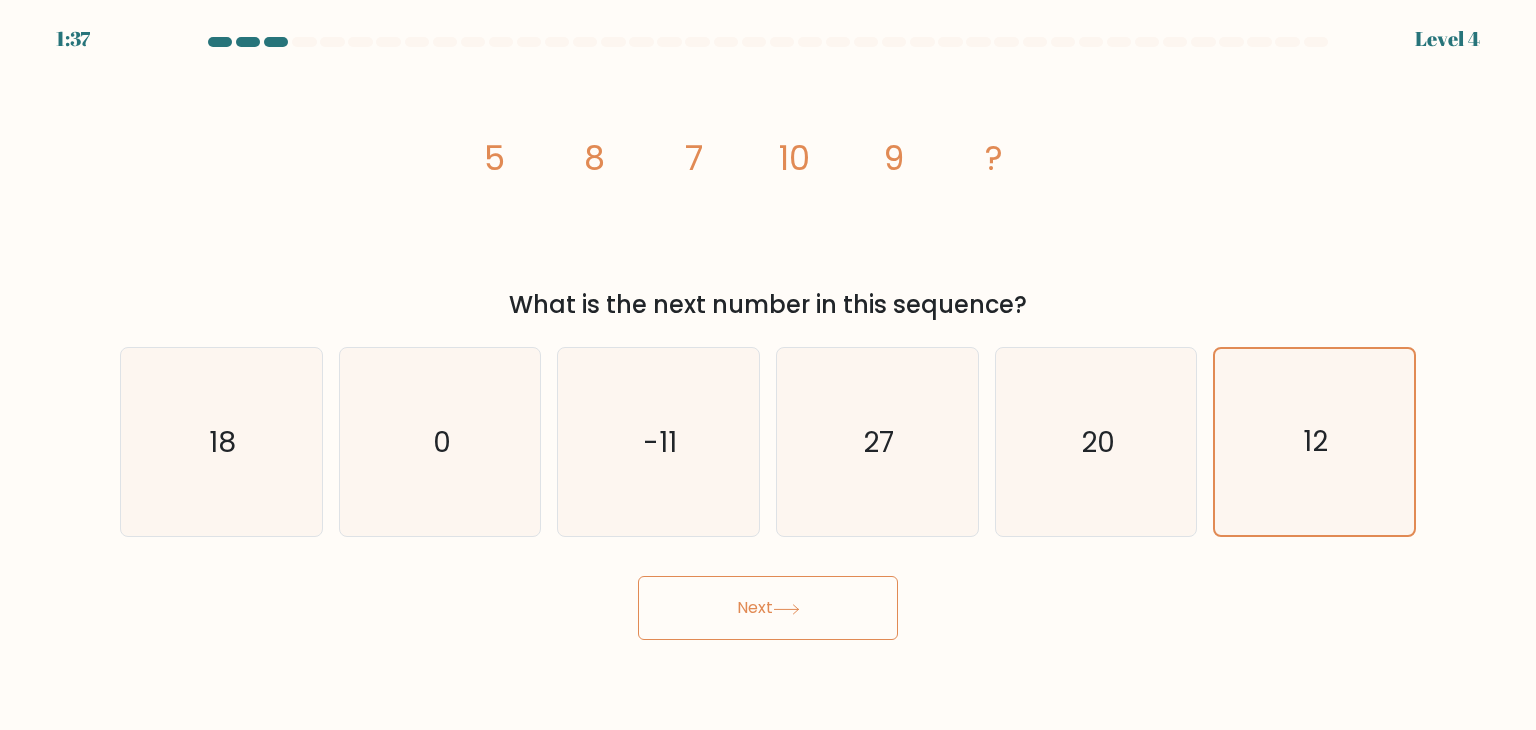 click on "Next" at bounding box center [768, 608] 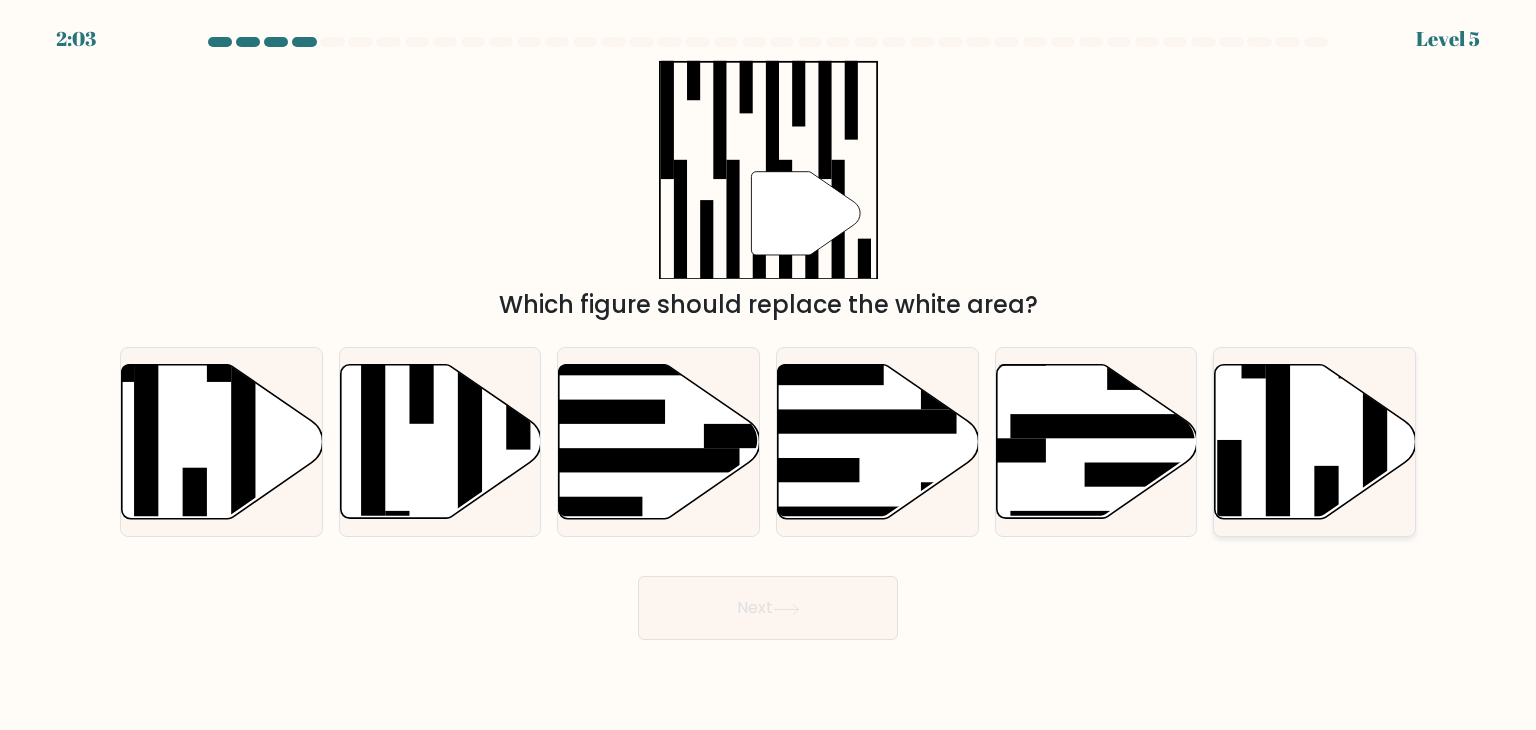 click 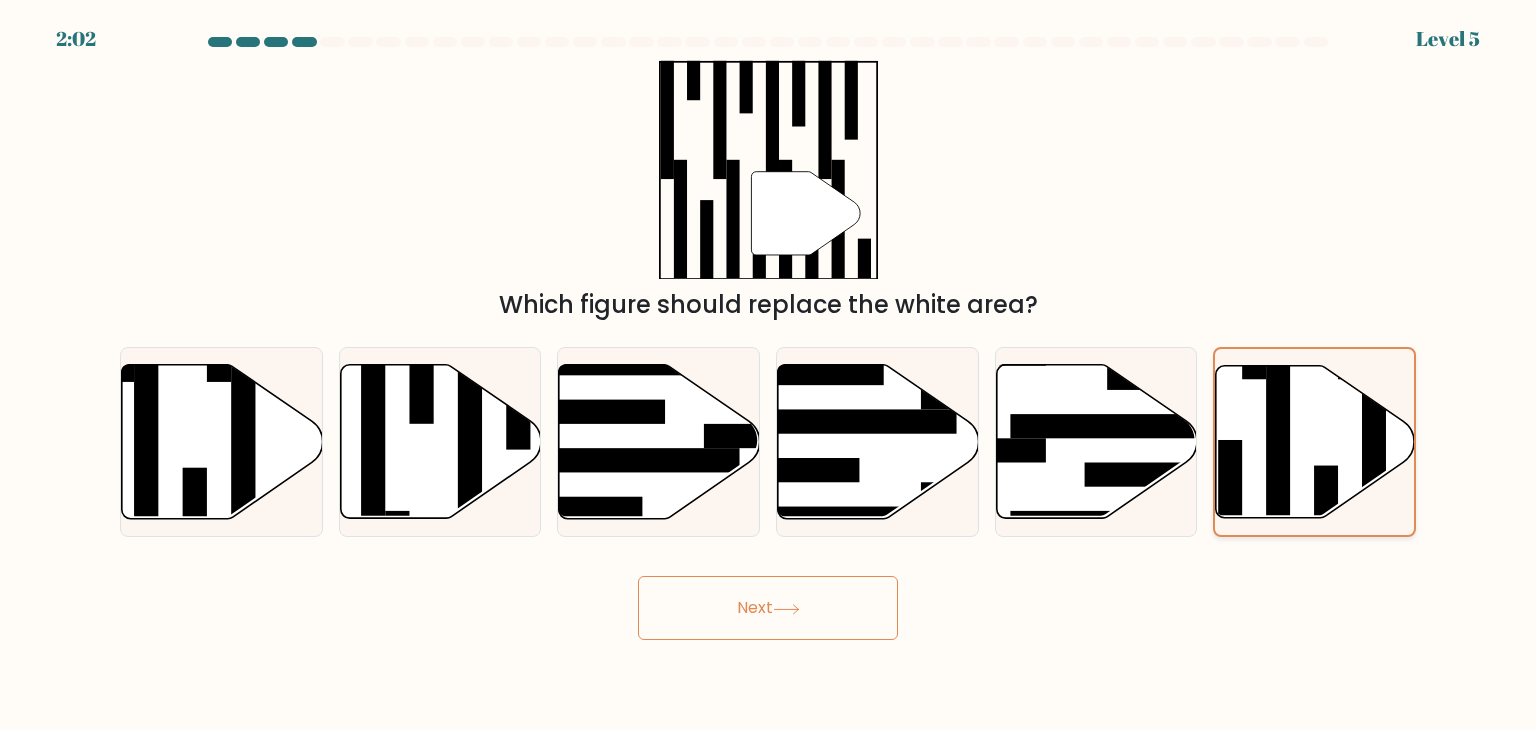 click 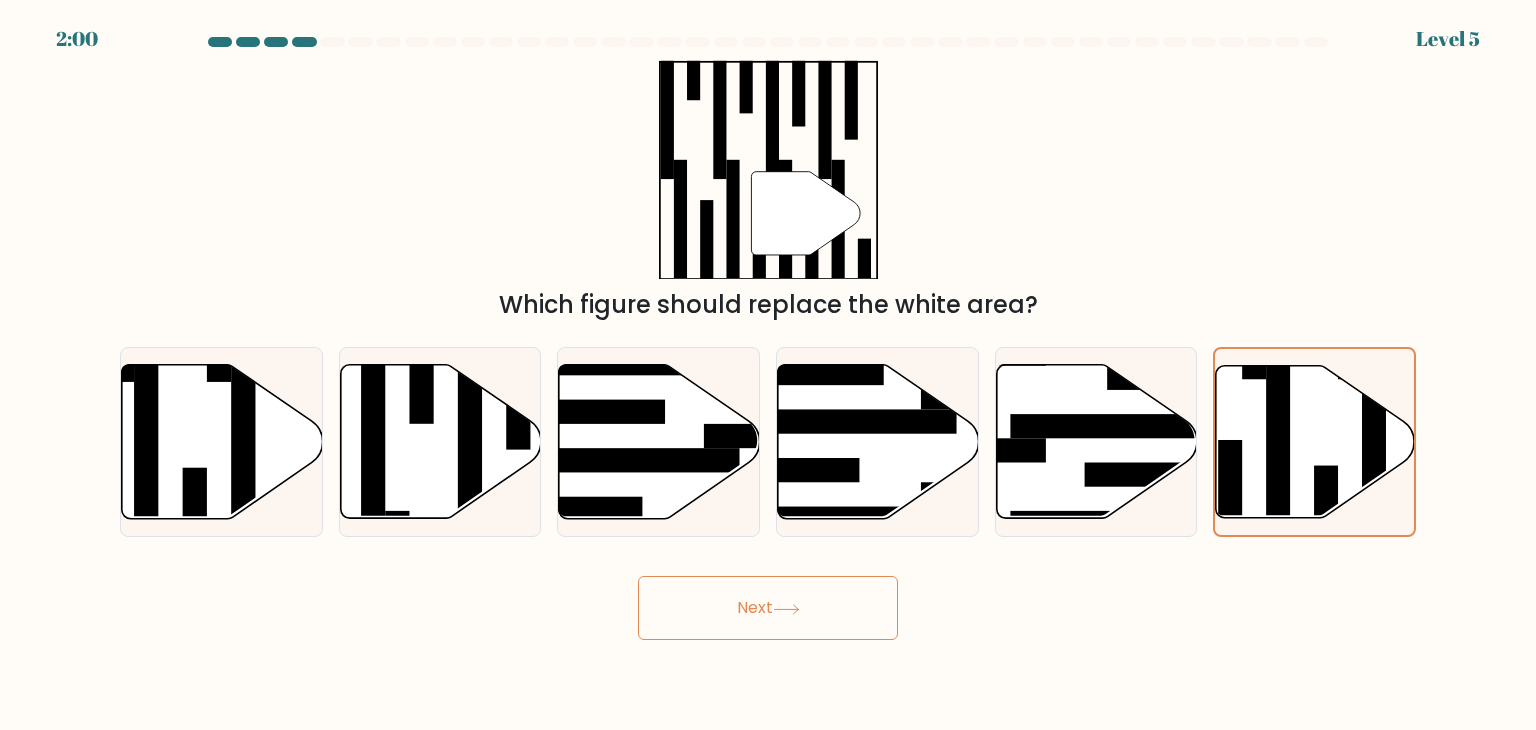click on "Next" at bounding box center [768, 608] 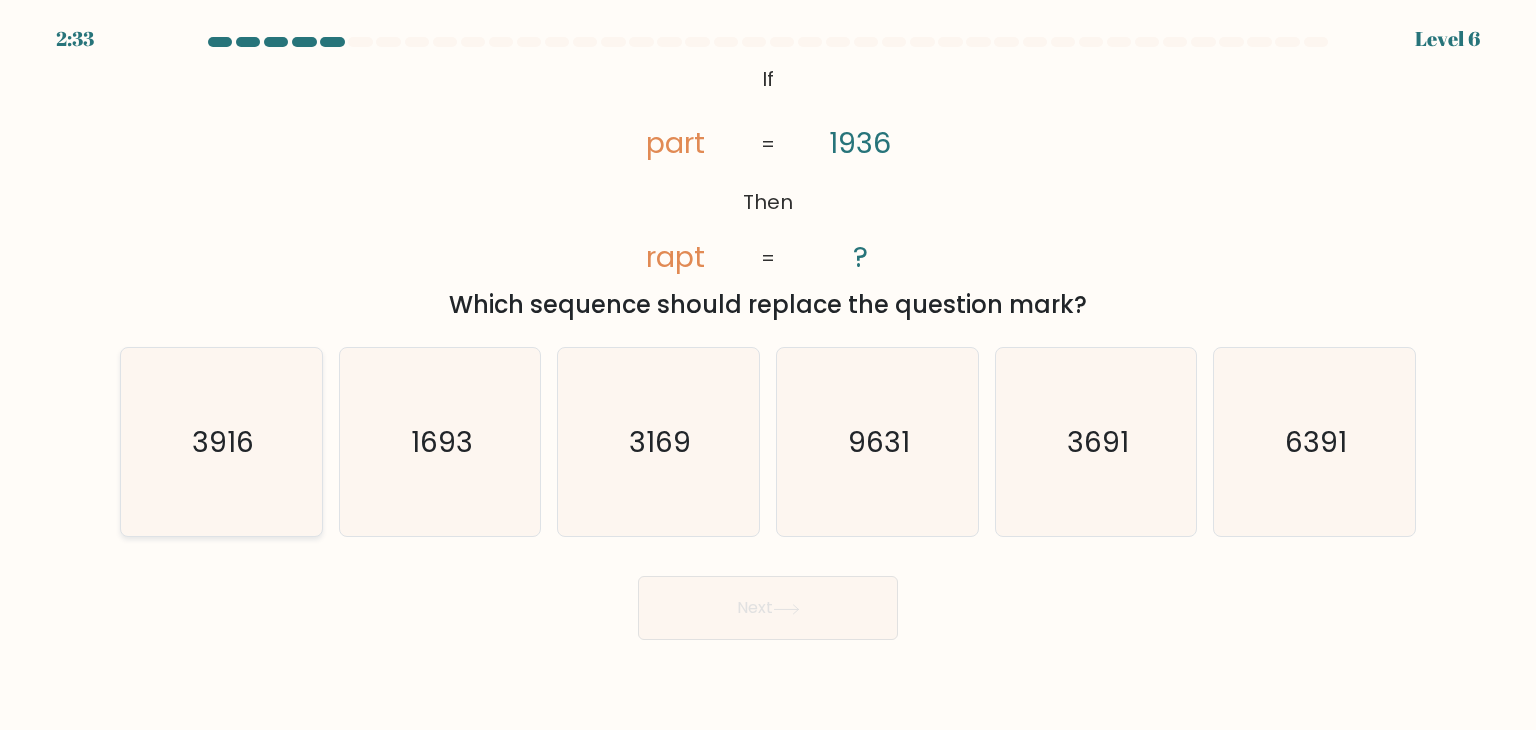 click on "3916" 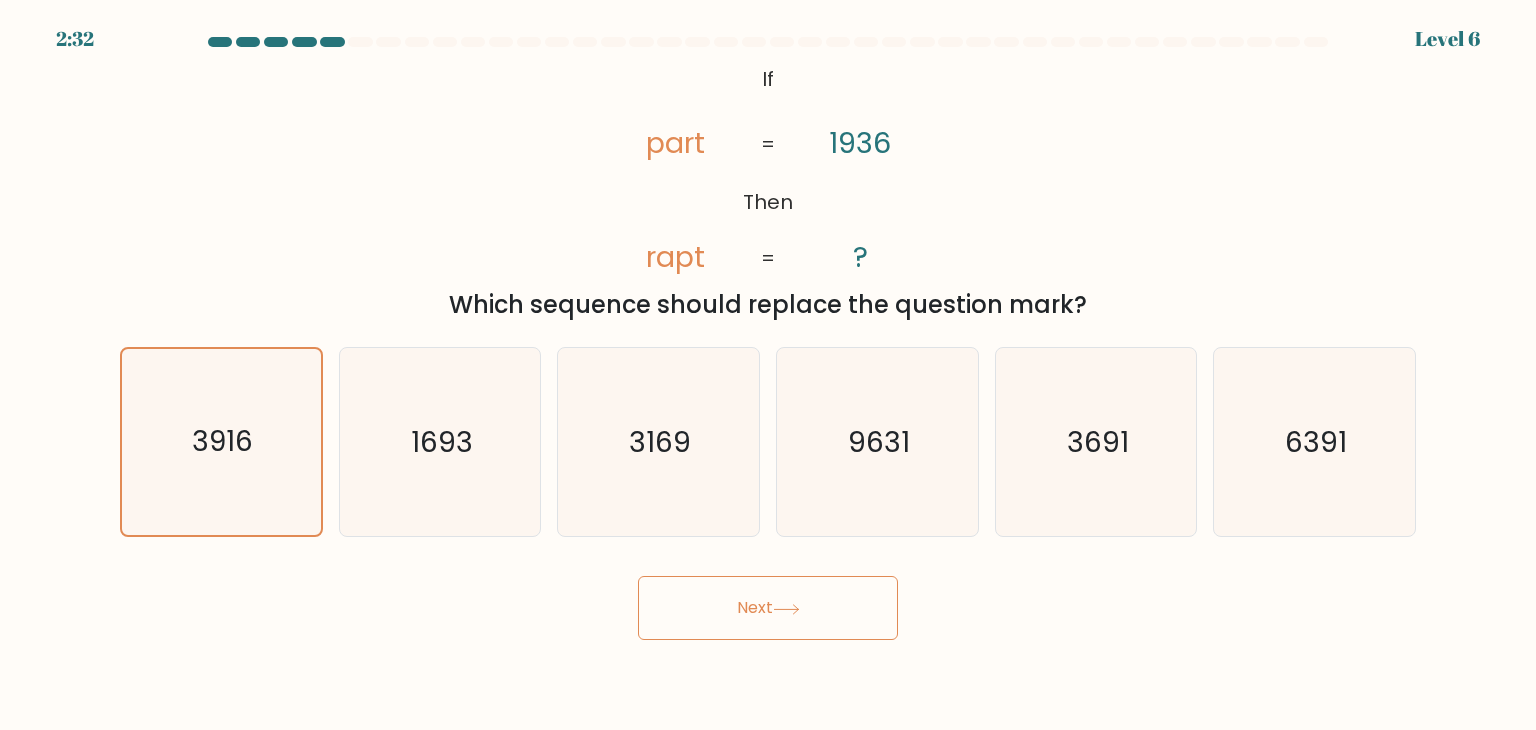 click on "Next" at bounding box center [768, 608] 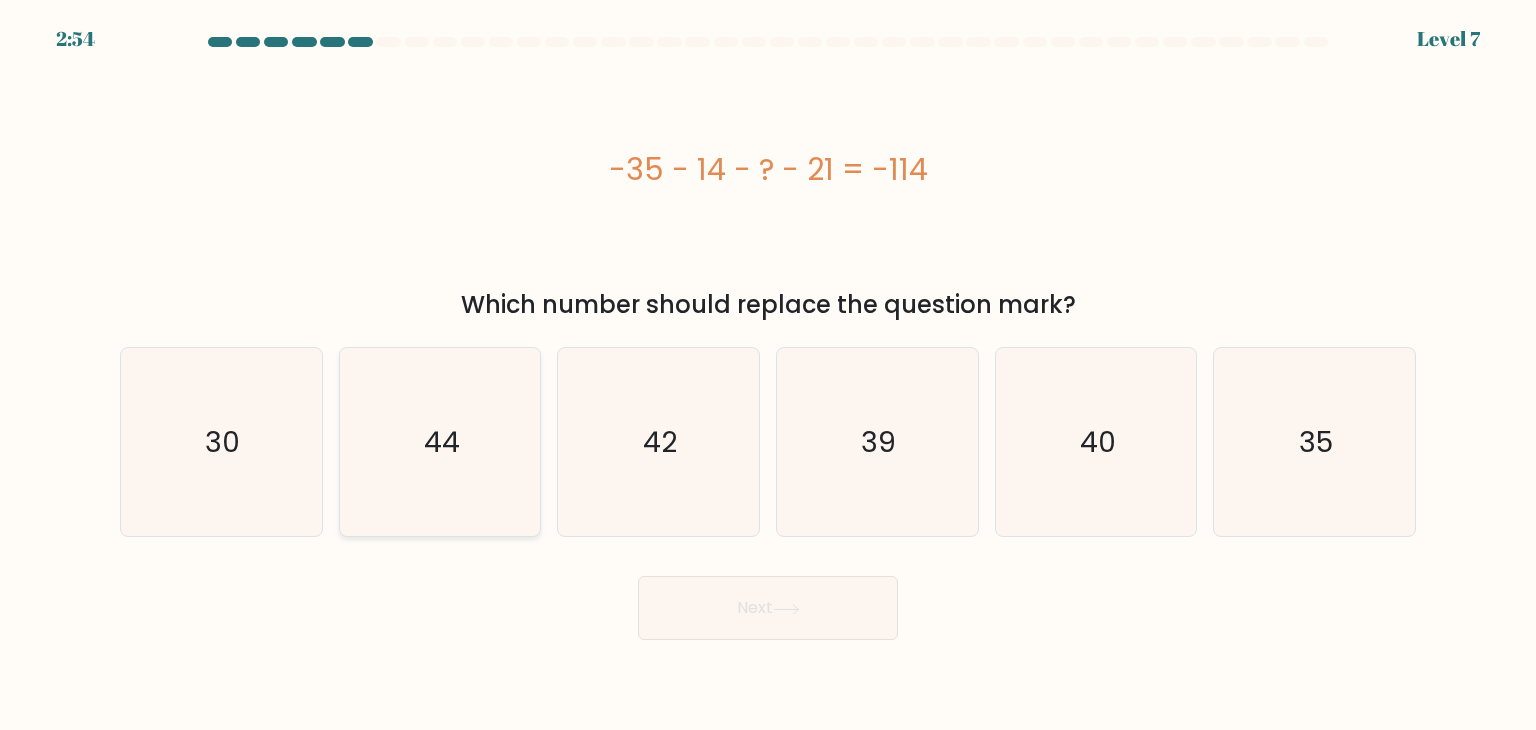 click on "44" 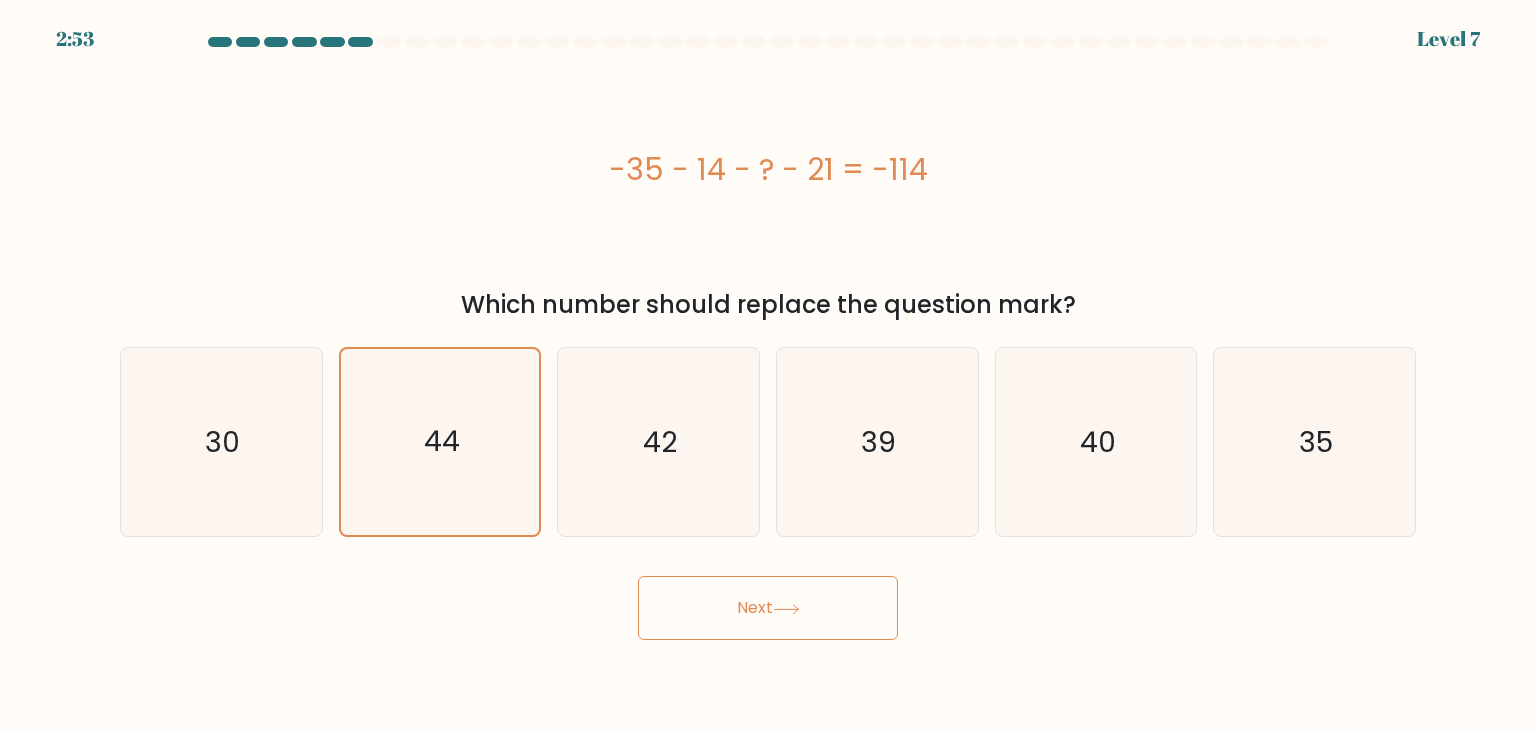 click on "Next" at bounding box center [768, 608] 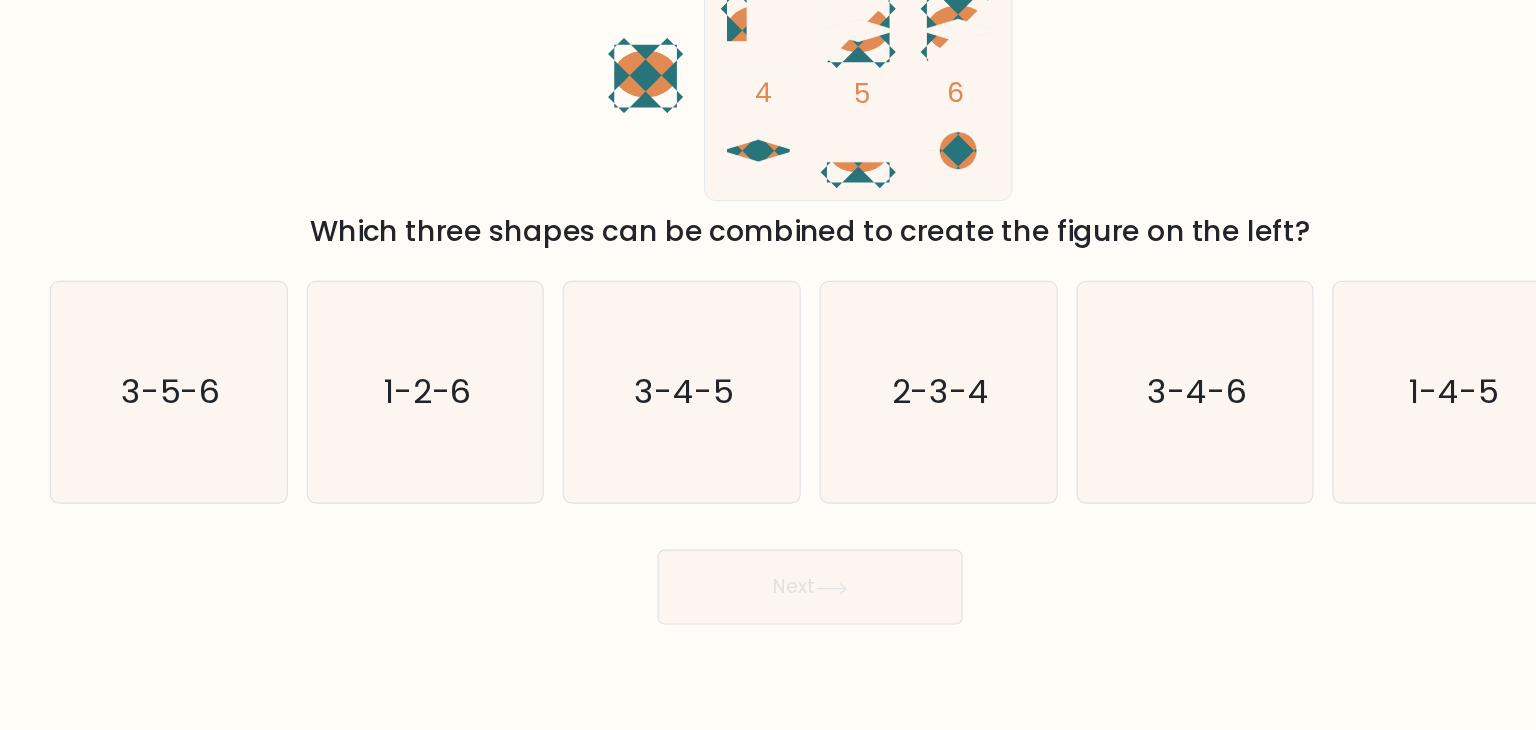 scroll, scrollTop: 0, scrollLeft: 0, axis: both 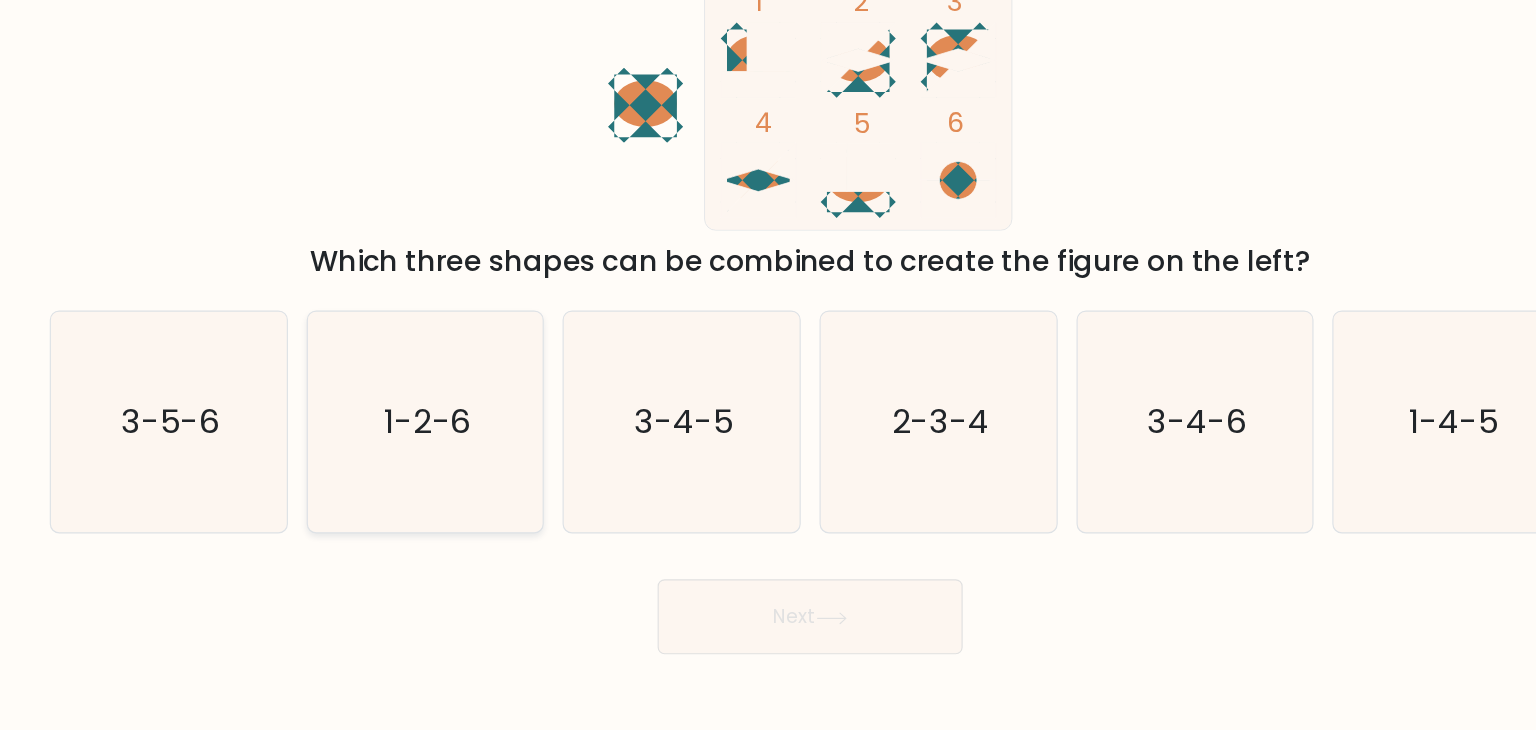 click on "1-2-6" 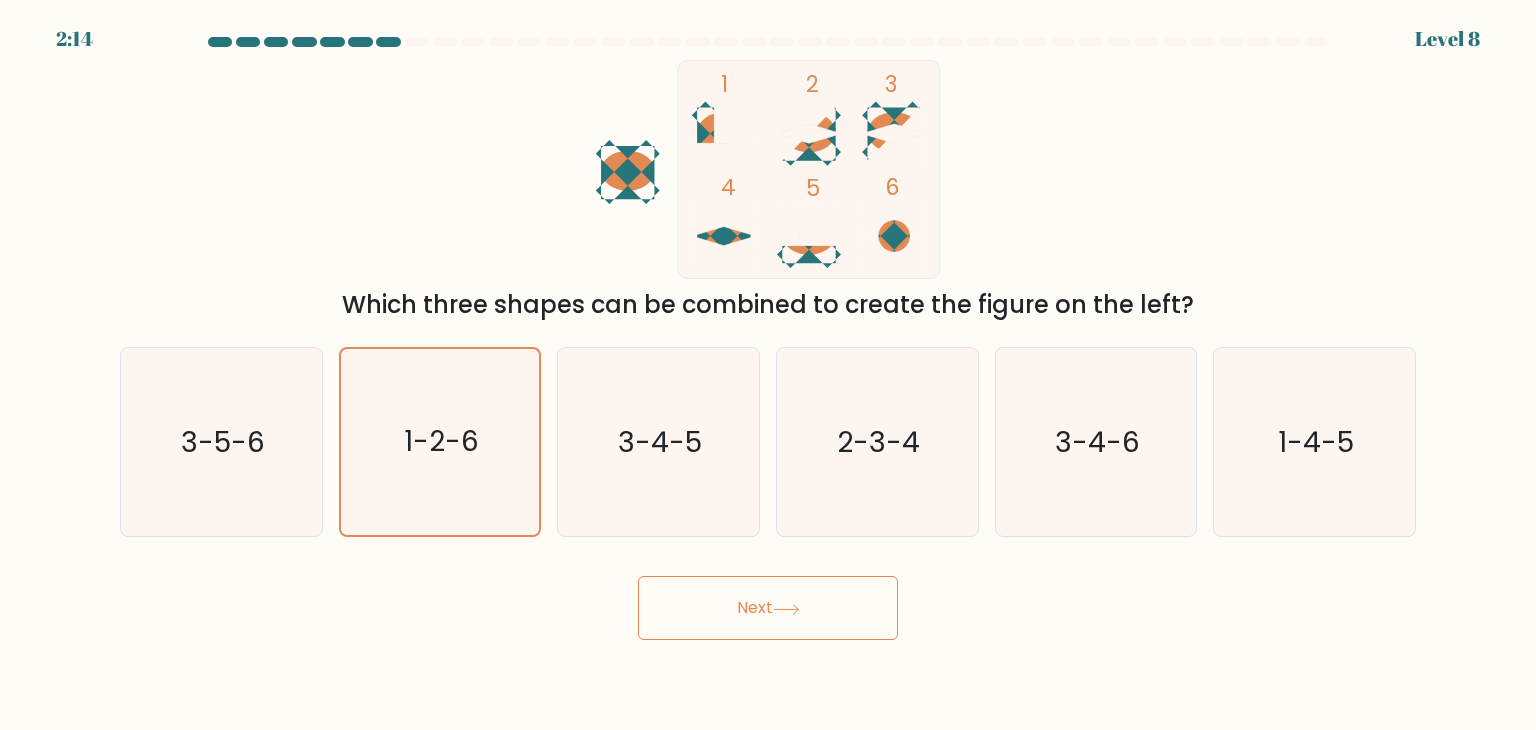 click 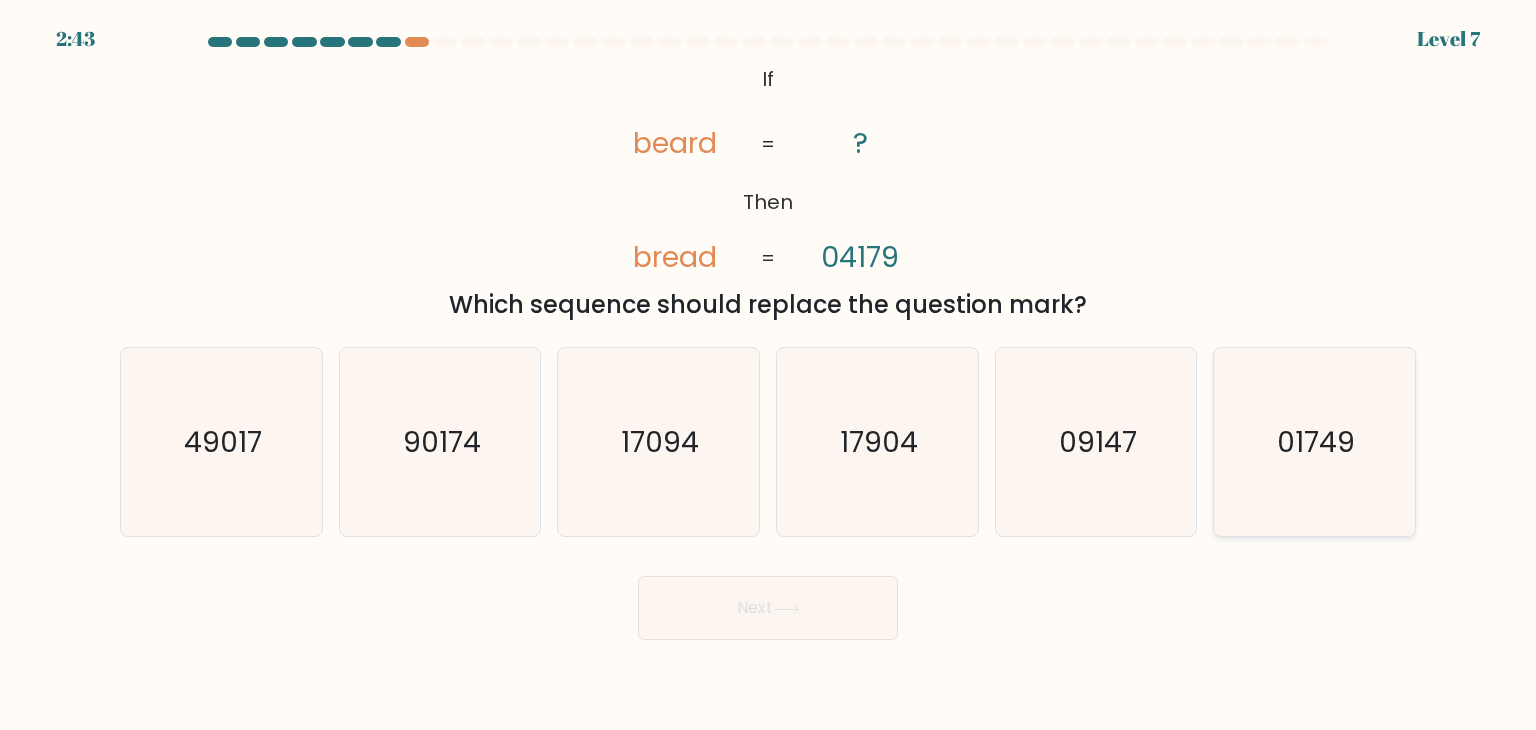 click on "01749" 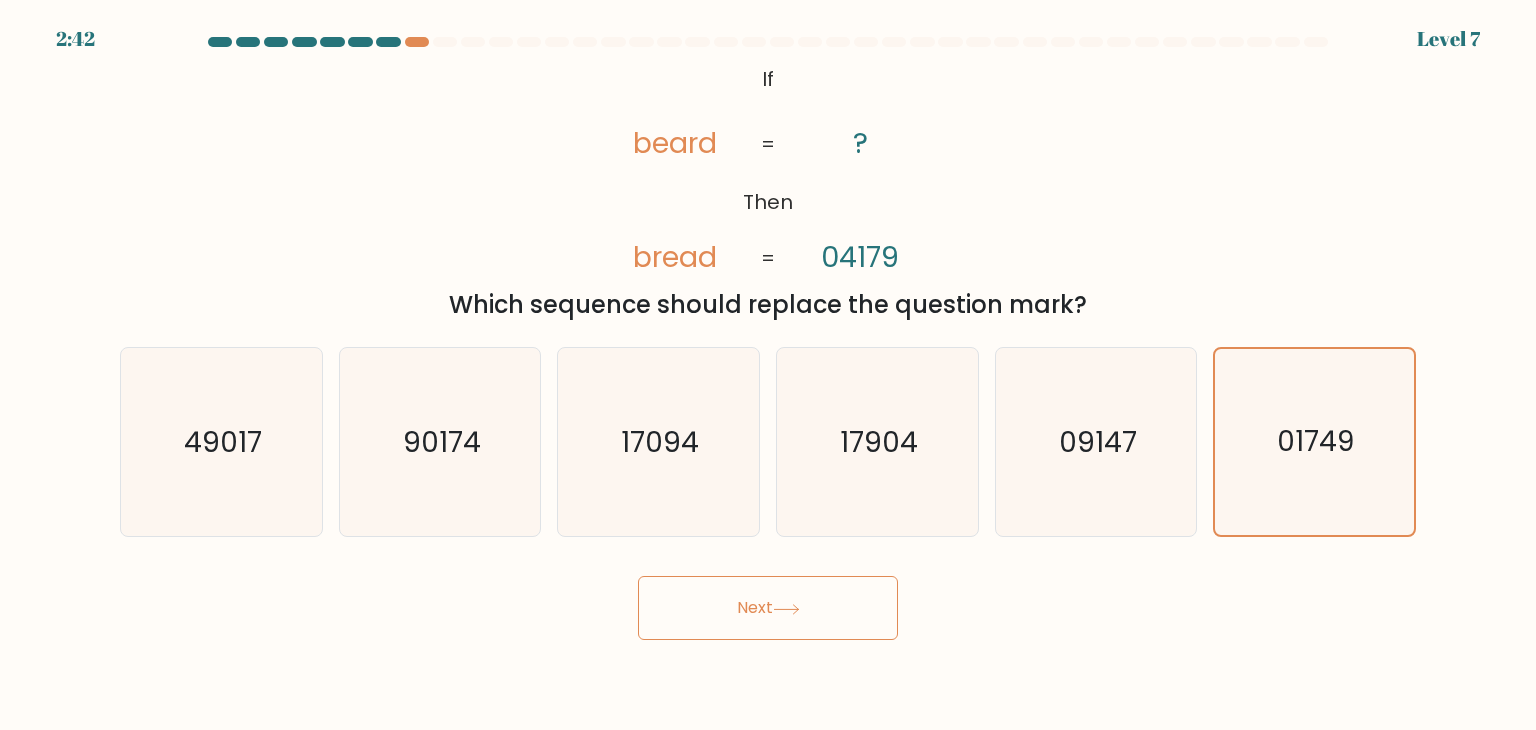 click on "Next" at bounding box center (768, 608) 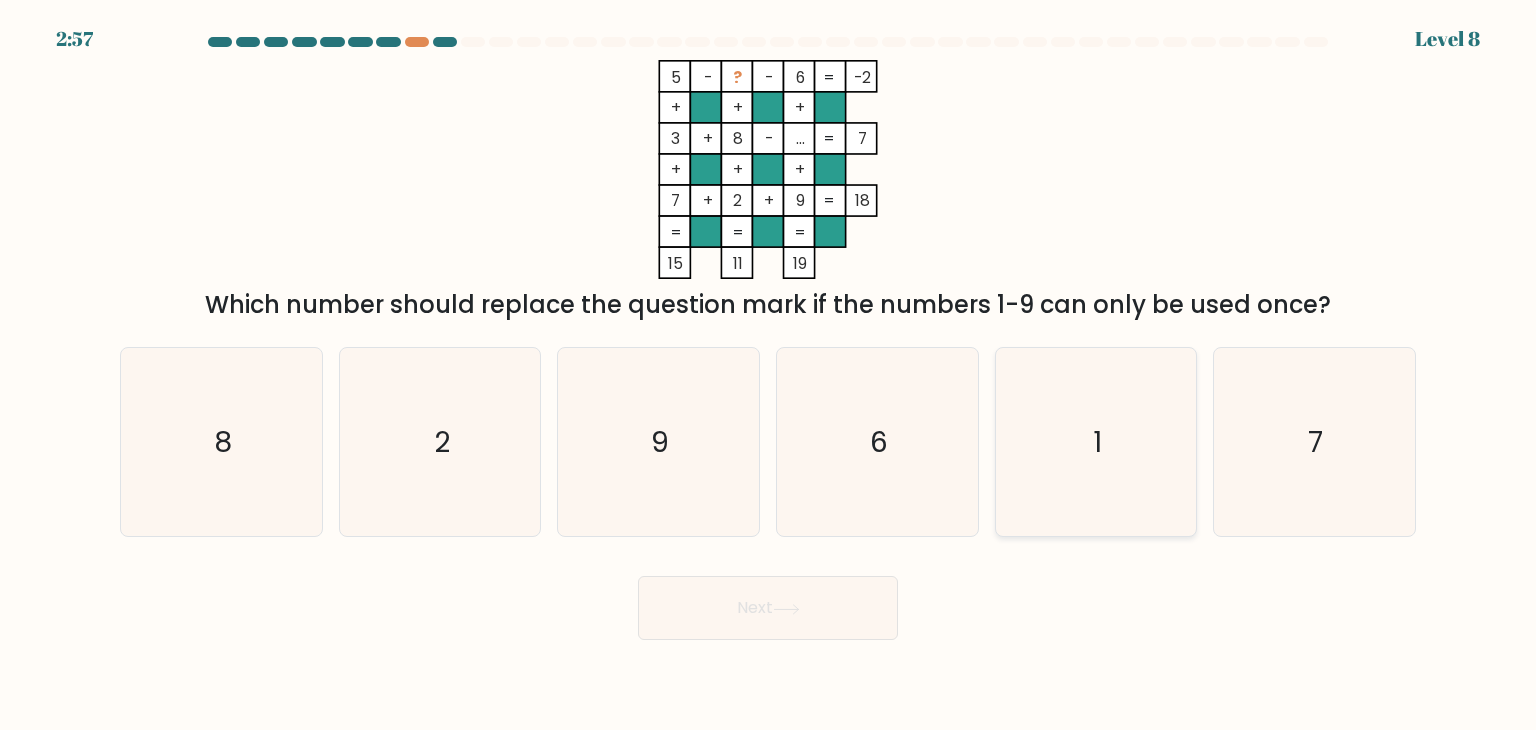 click on "1" 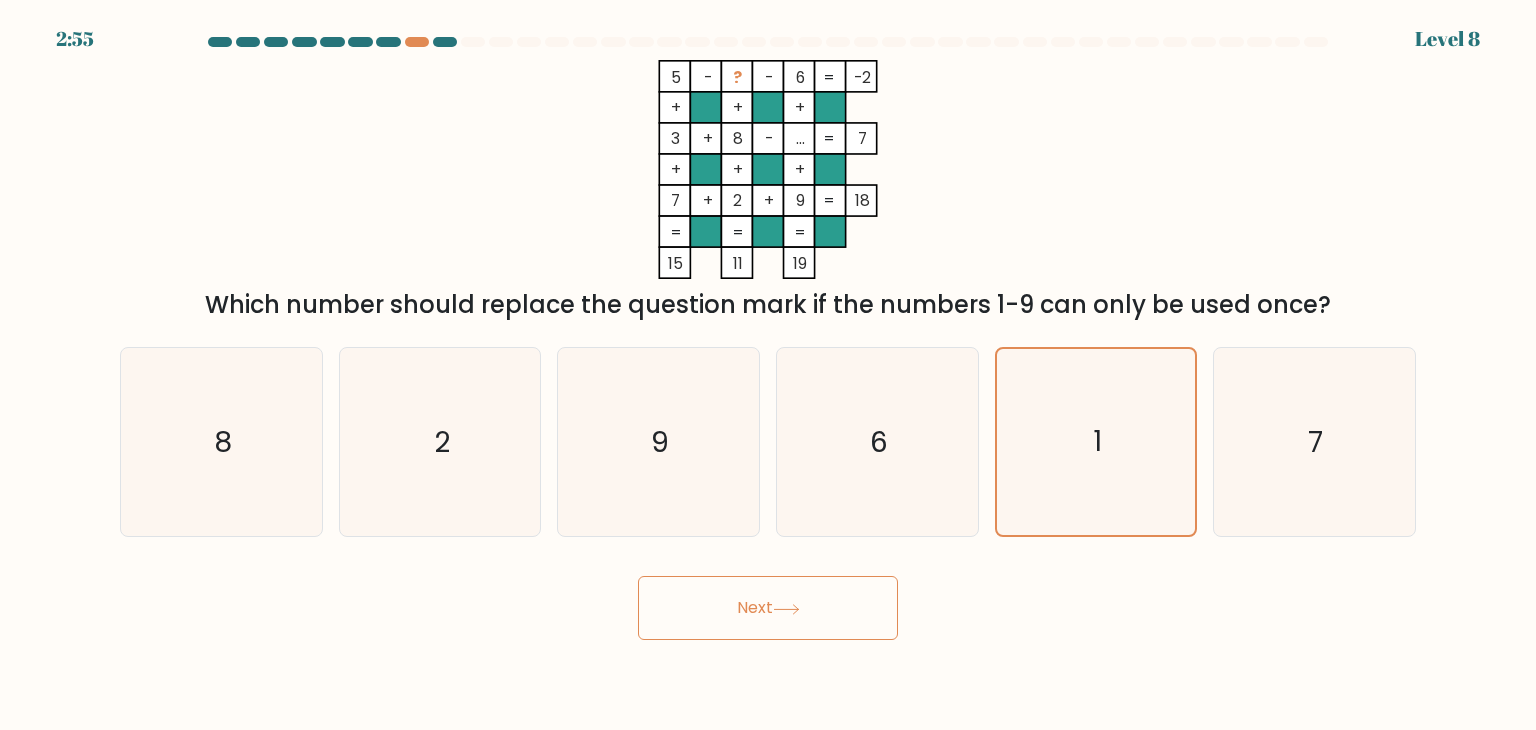 click on "Next" at bounding box center [768, 608] 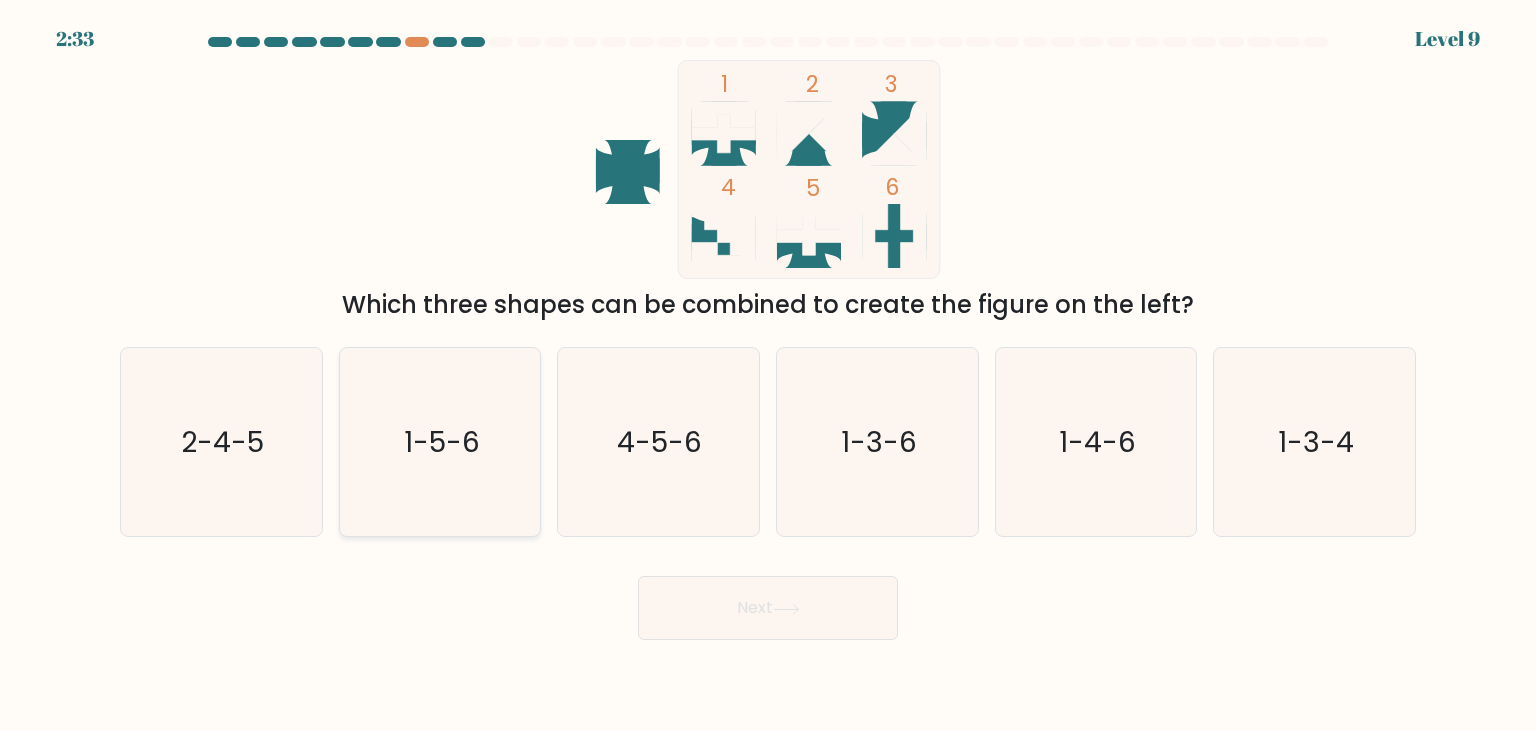 click on "1-5-6" 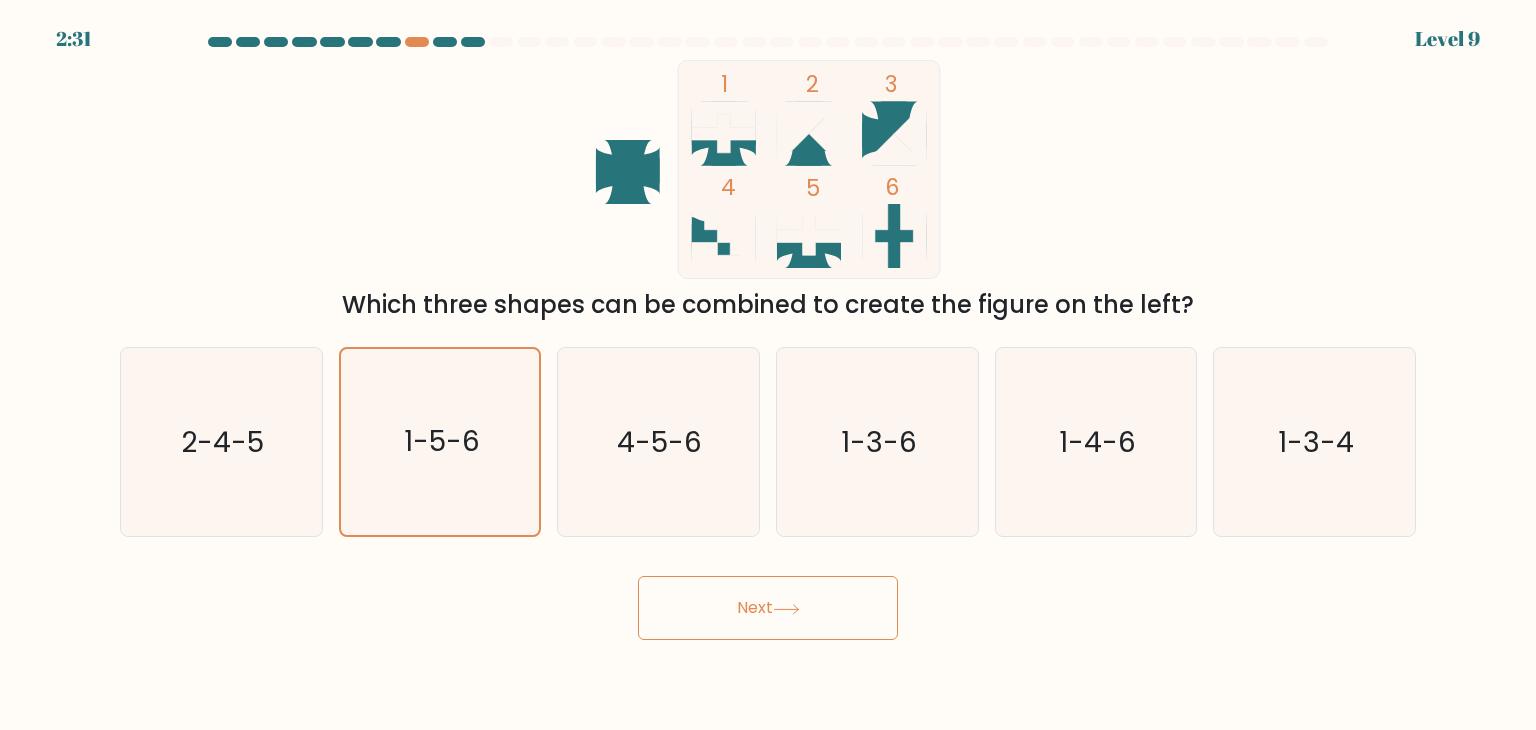 click on "Next" at bounding box center (768, 608) 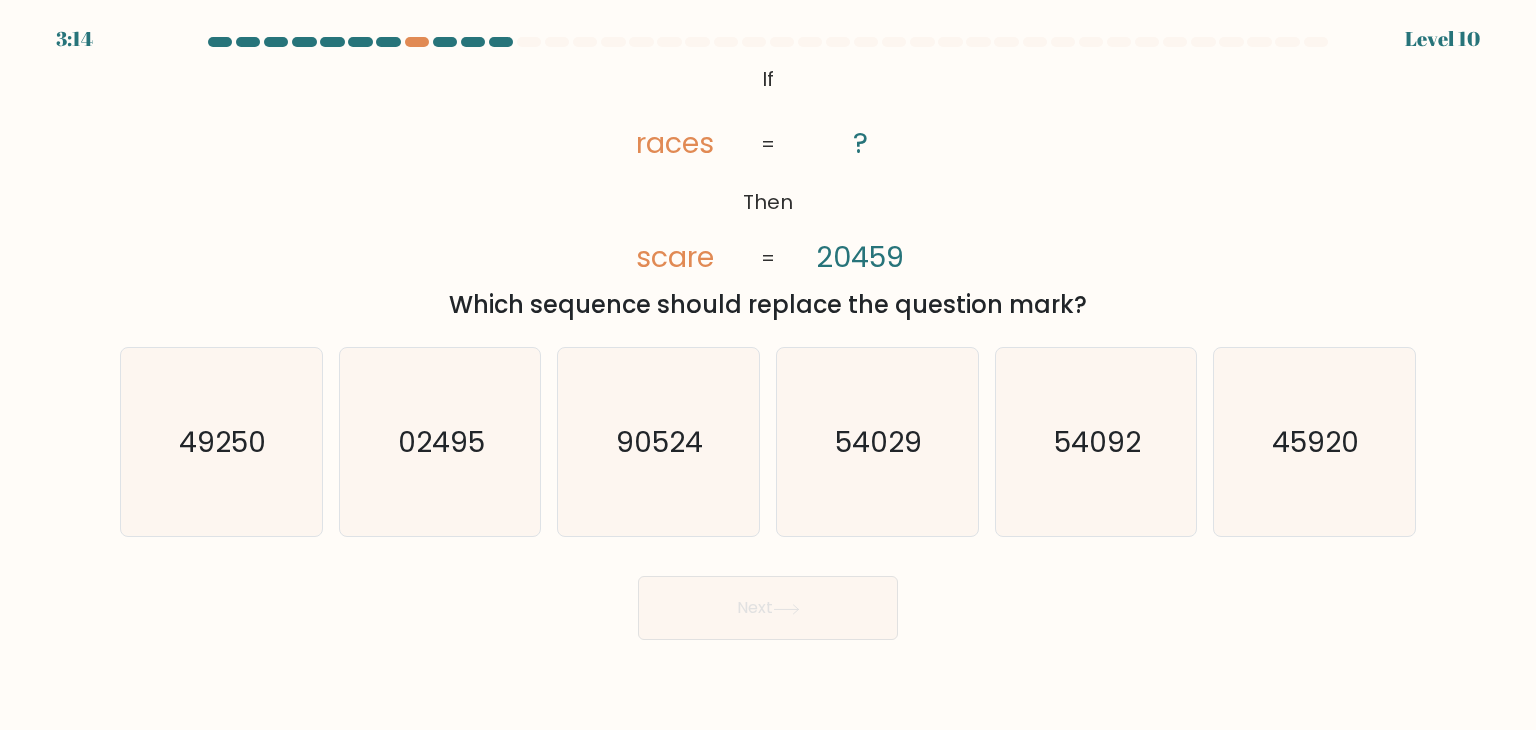 click at bounding box center (768, 46) 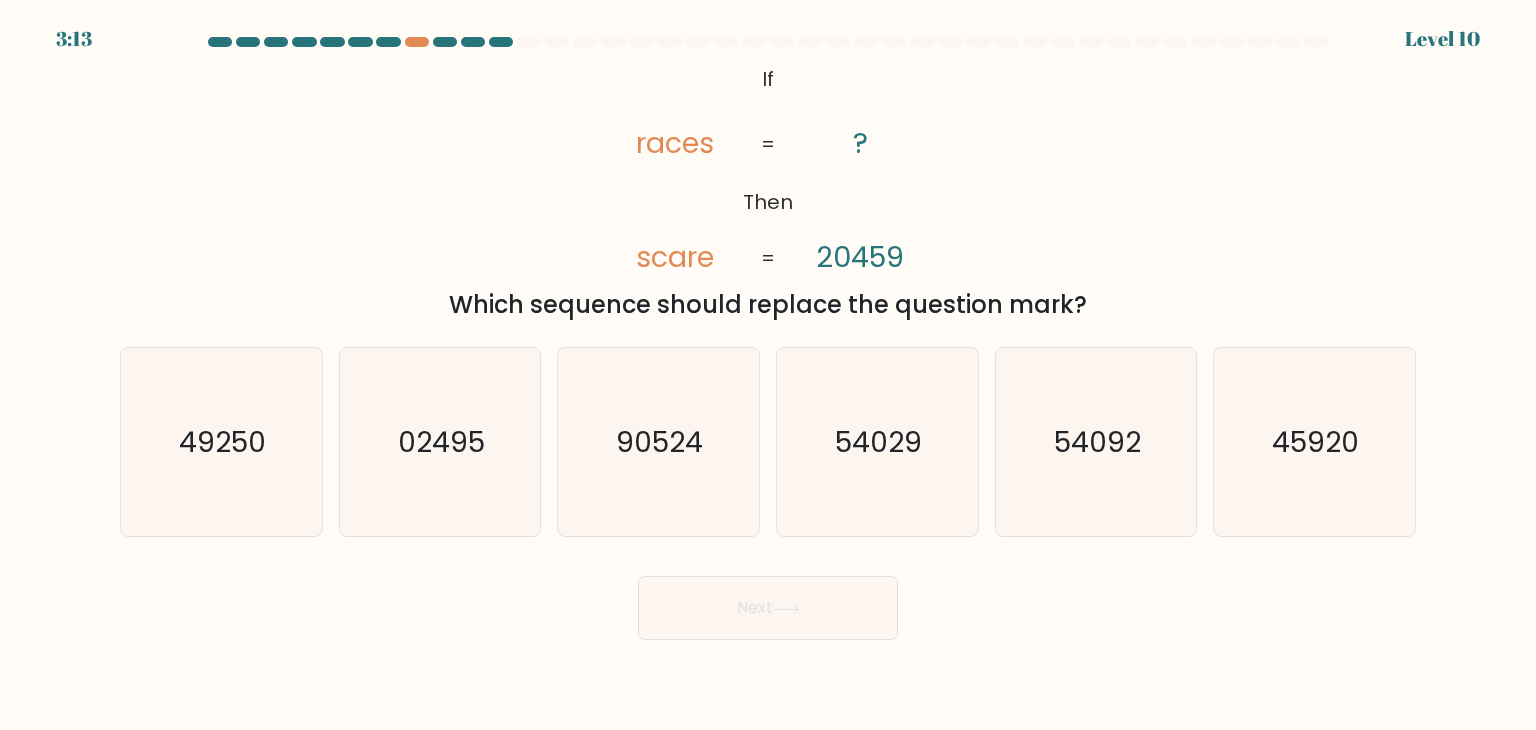 click on "3:13
Level 10" at bounding box center [768, 27] 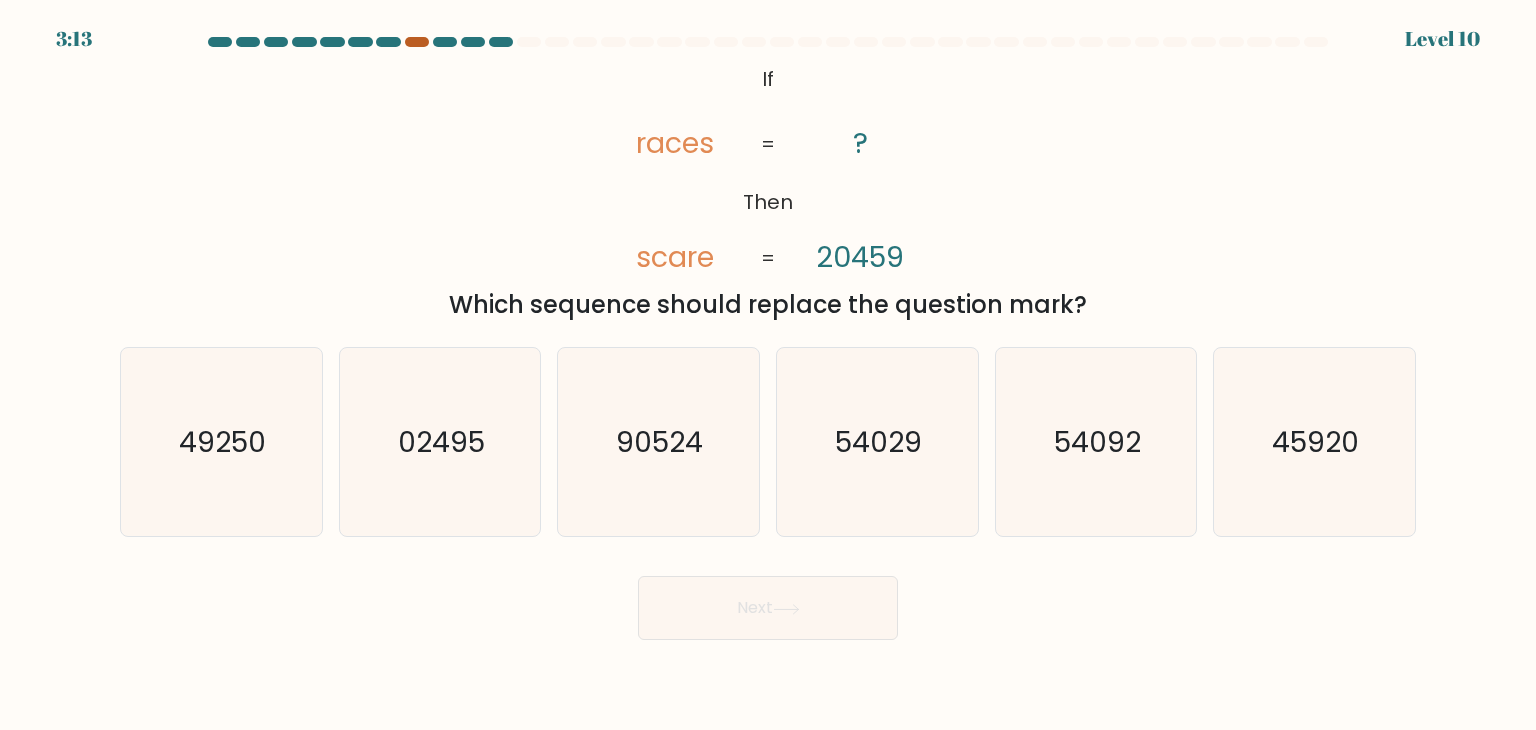click at bounding box center (417, 42) 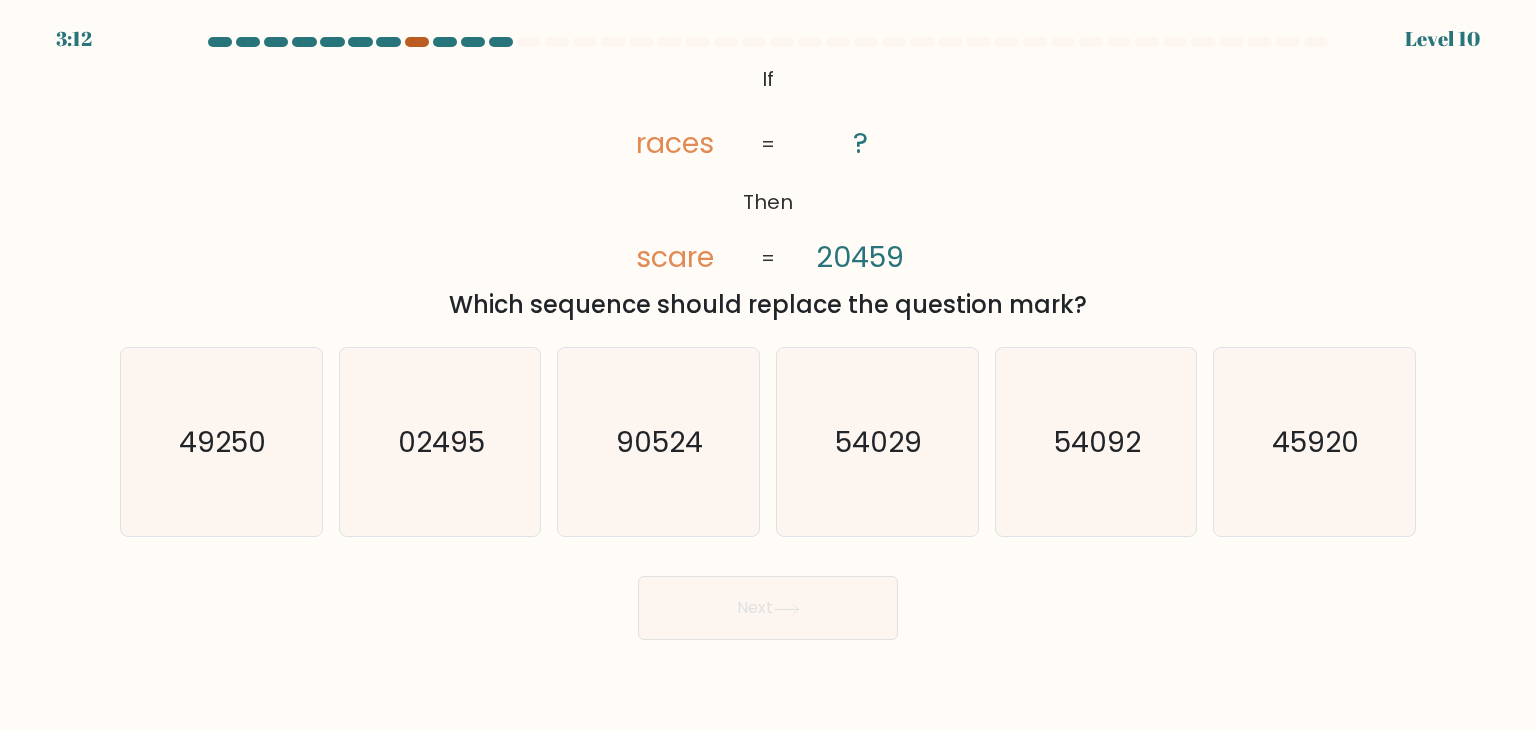 click at bounding box center (417, 42) 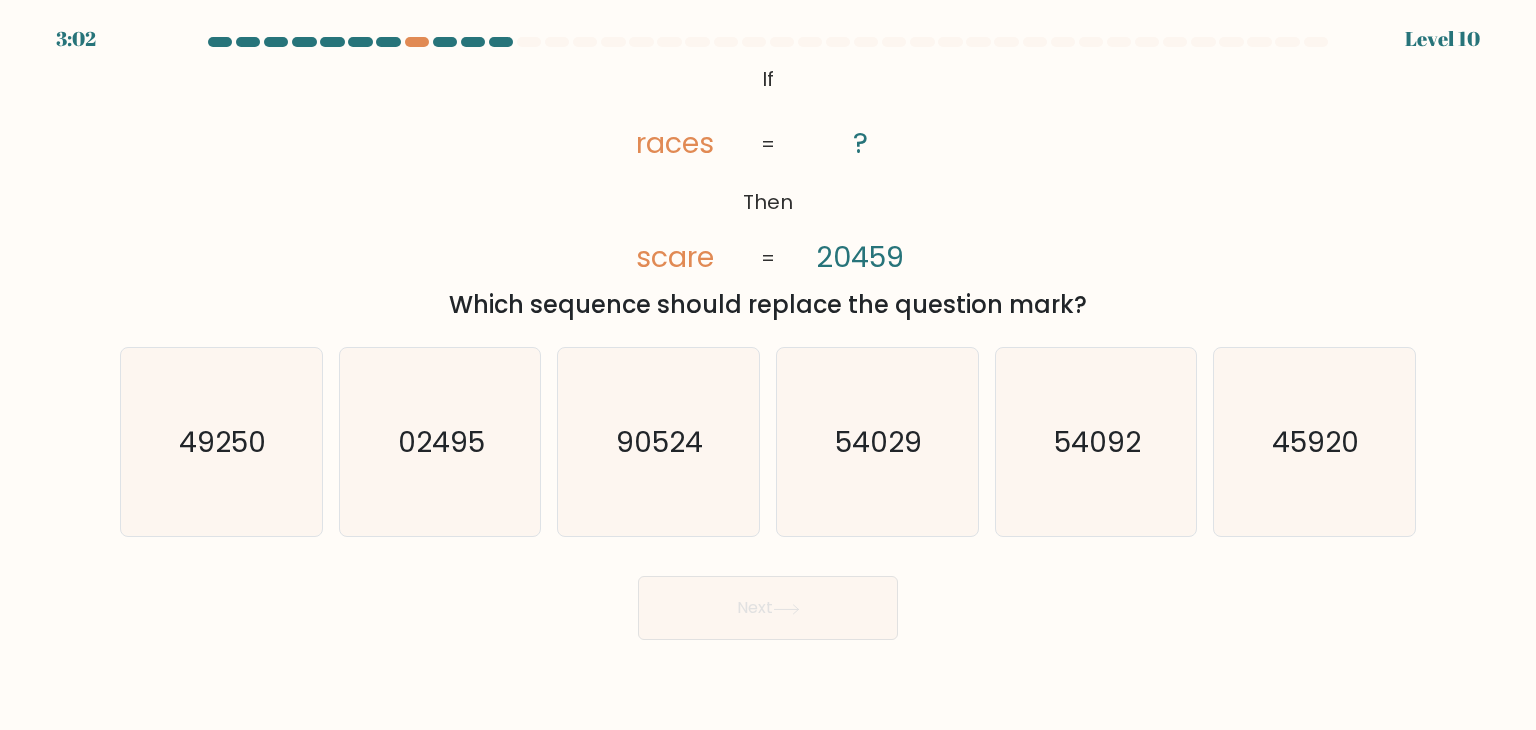 scroll, scrollTop: 0, scrollLeft: 0, axis: both 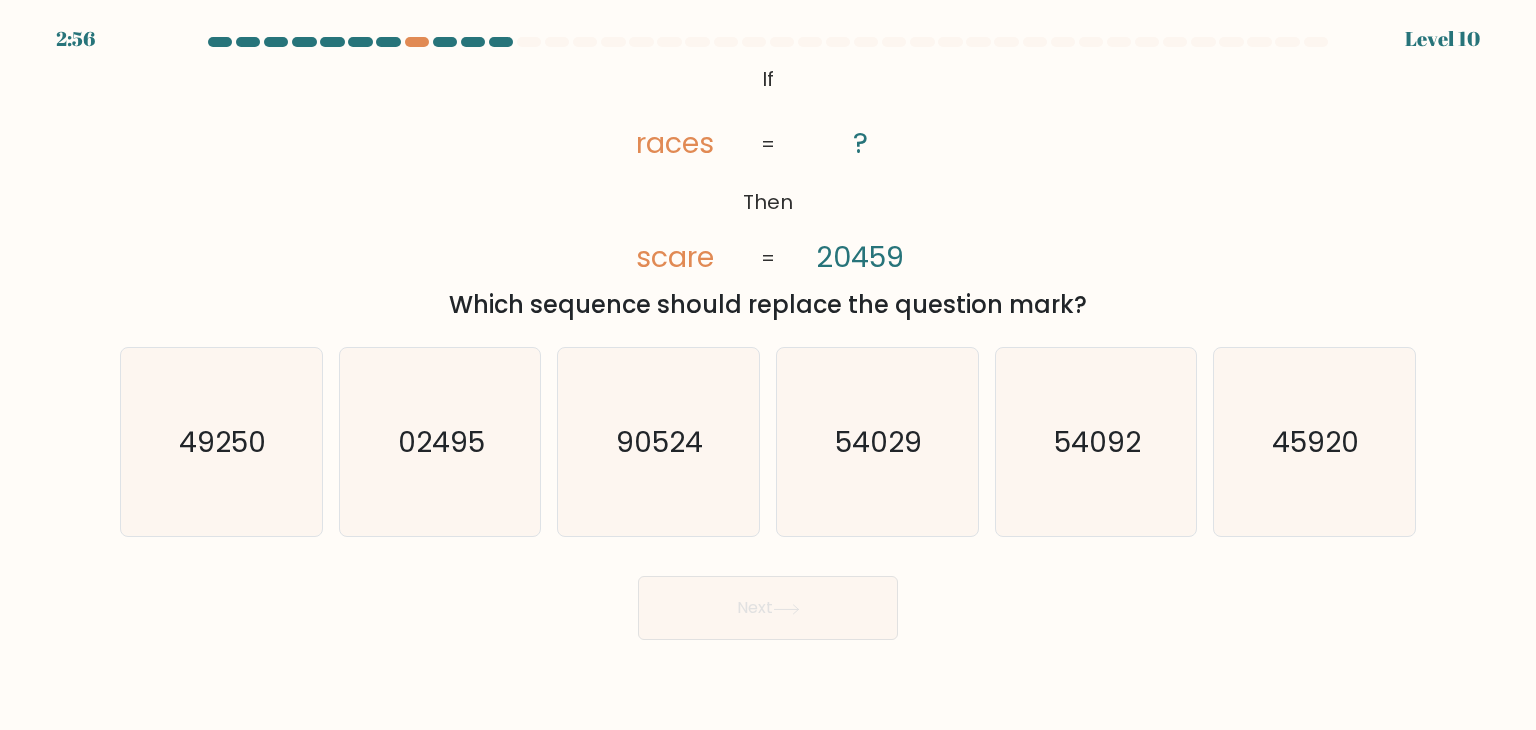 click on "2:56
Level 10" at bounding box center (768, 27) 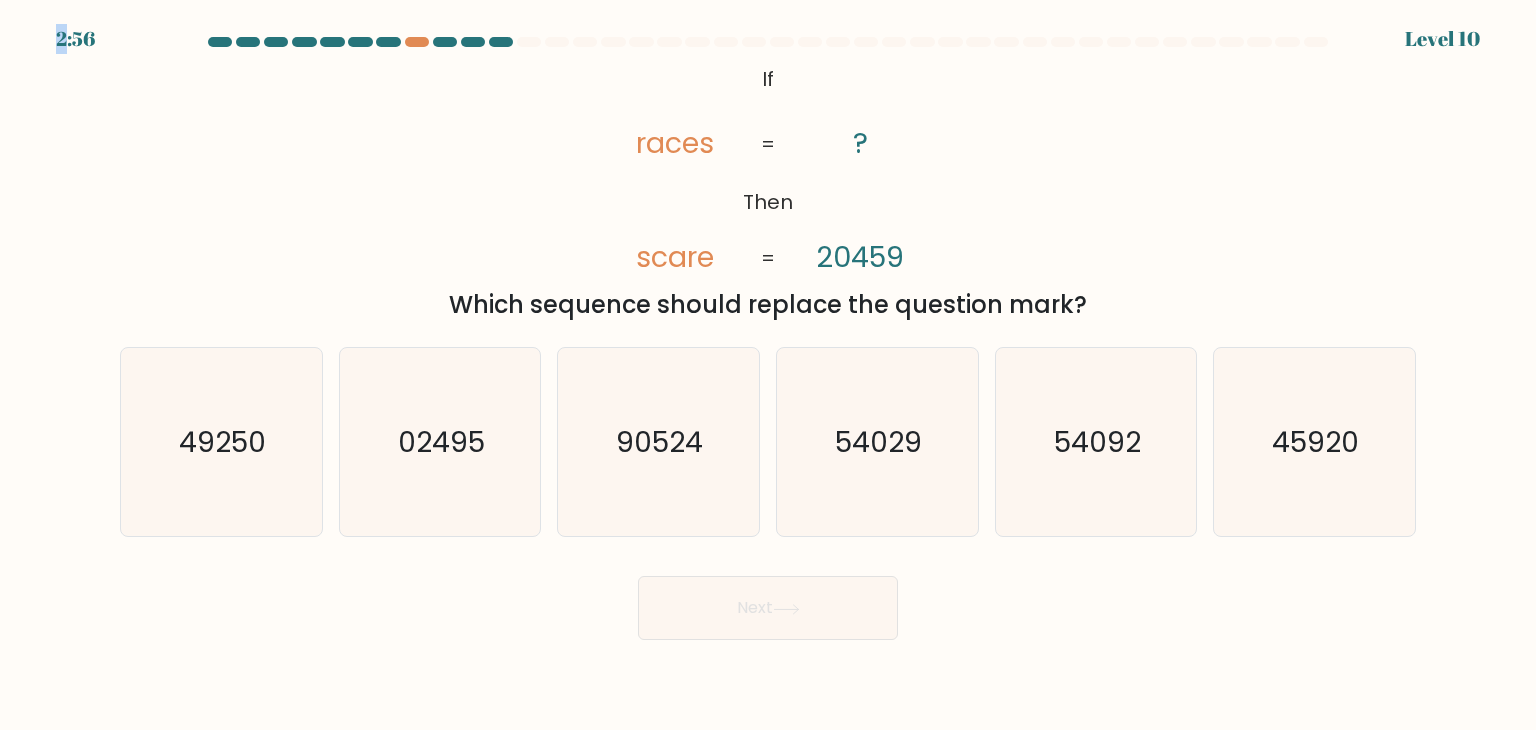 click on "2:56
Level 10" at bounding box center [768, 27] 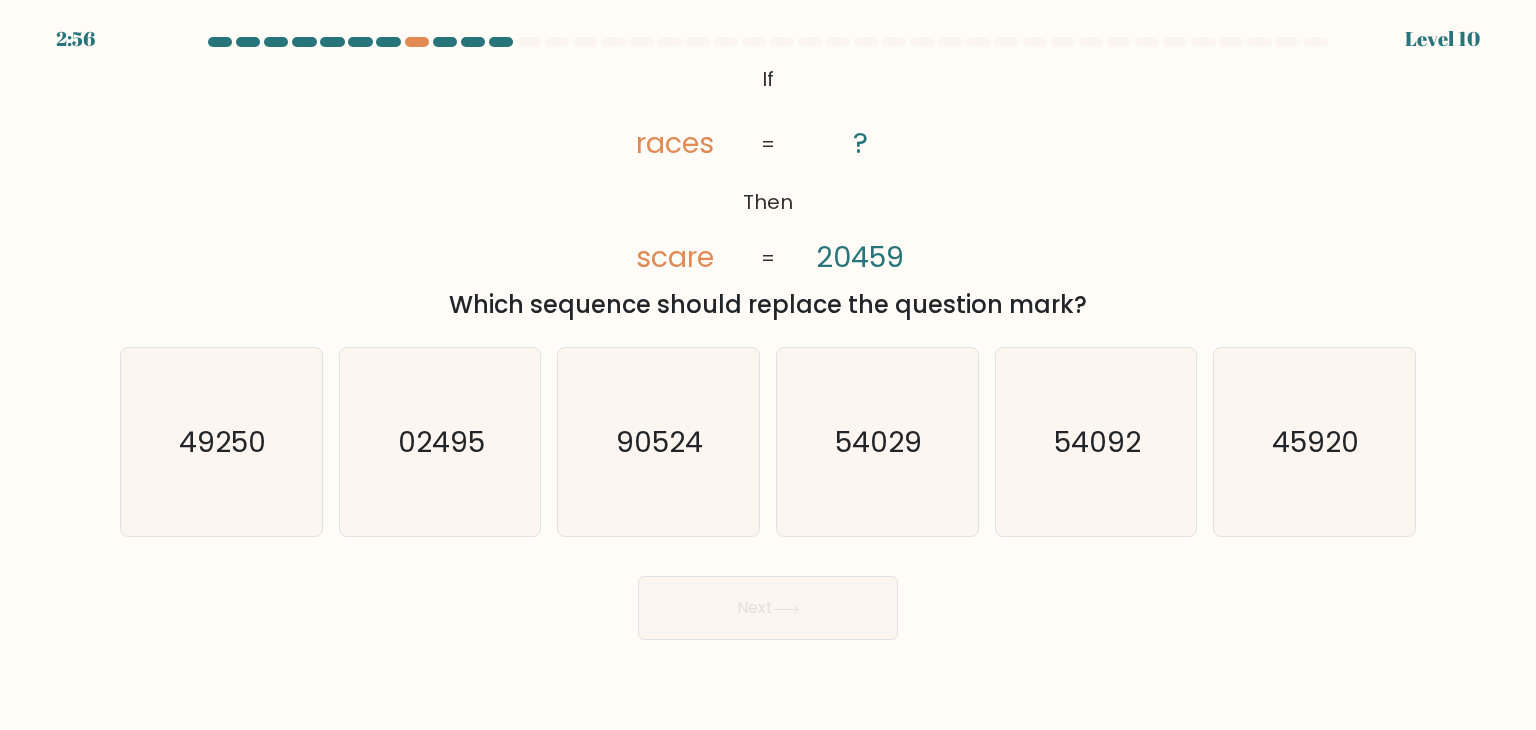 click on "2:56
Level 10" at bounding box center [768, 27] 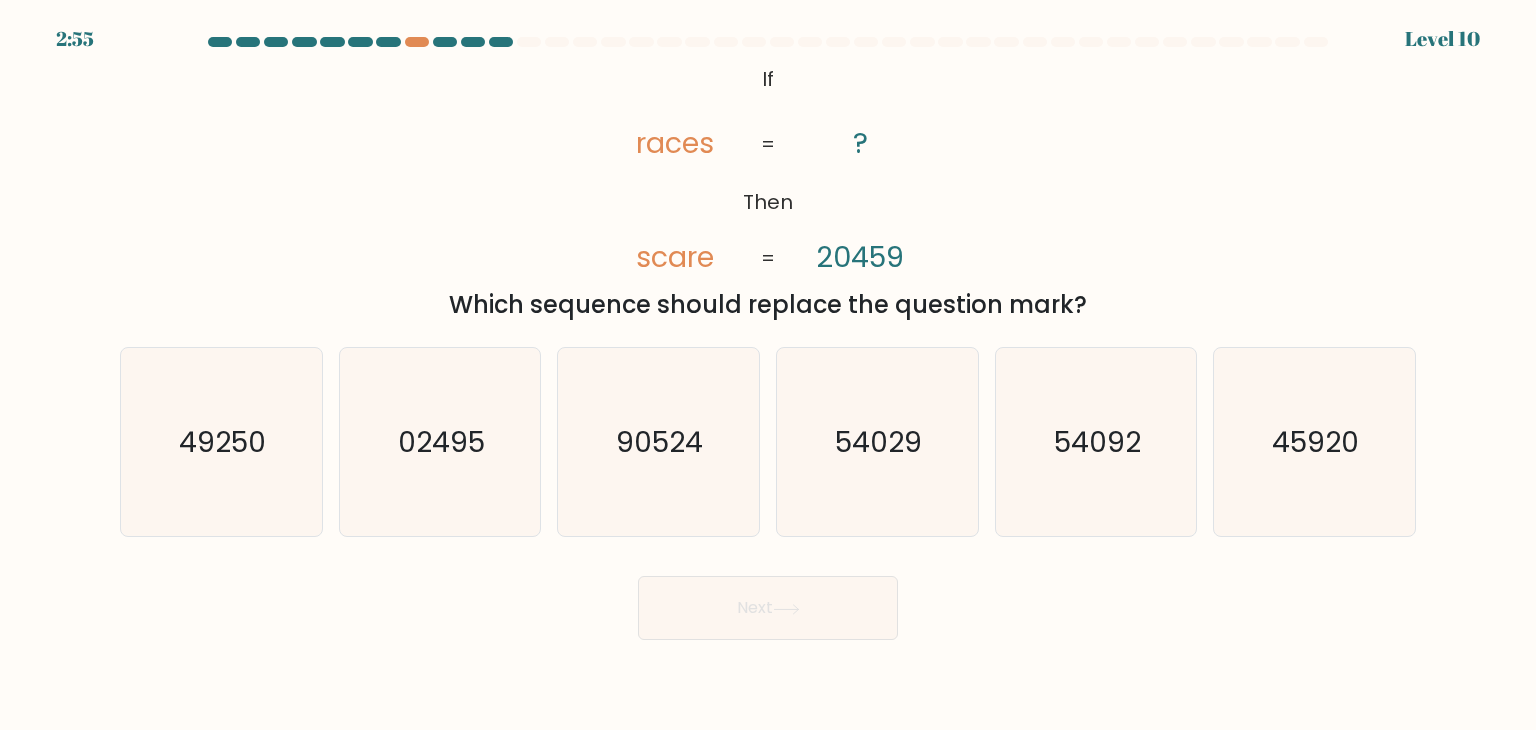 click on "2:55
Level 10" at bounding box center (768, 27) 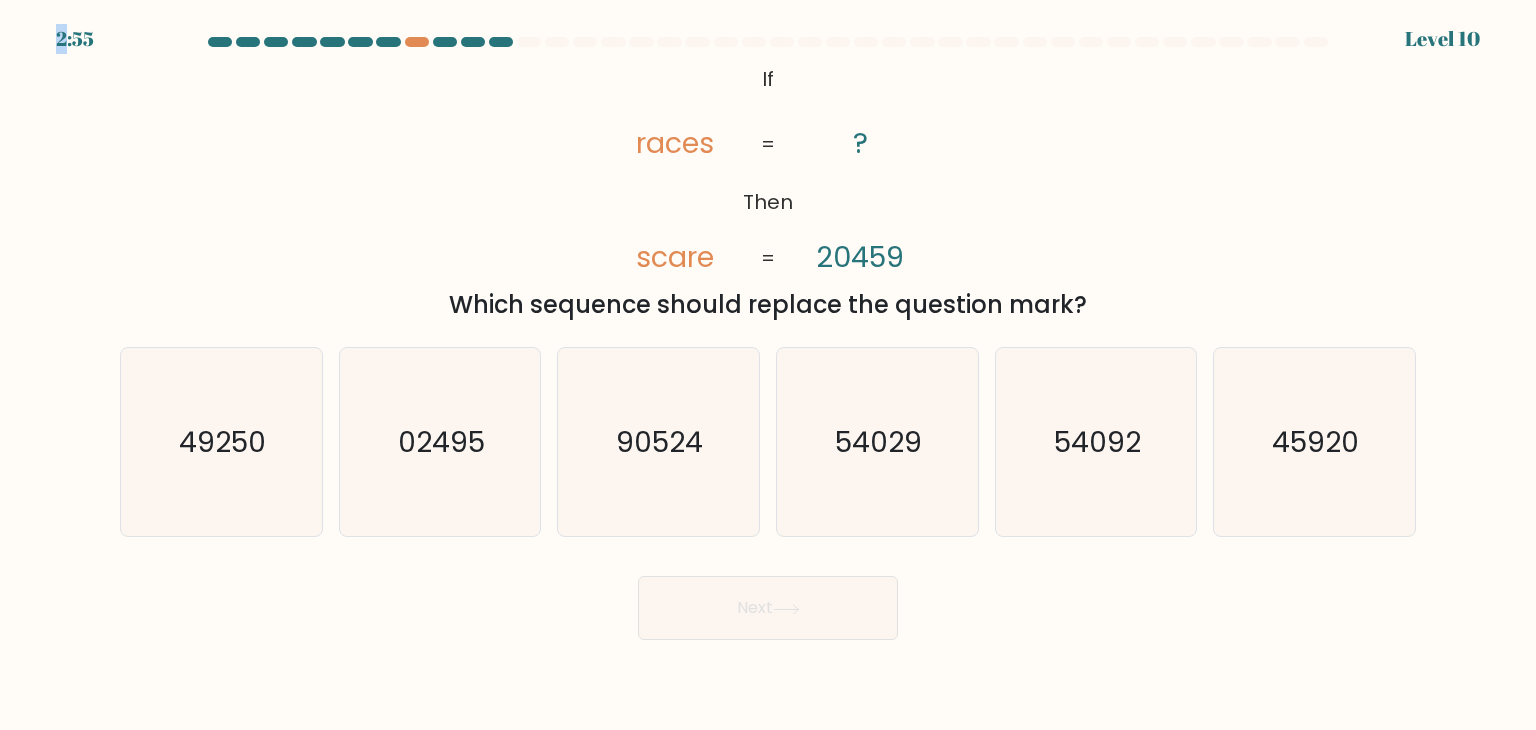 click on "2:55
Level 10" at bounding box center [768, 27] 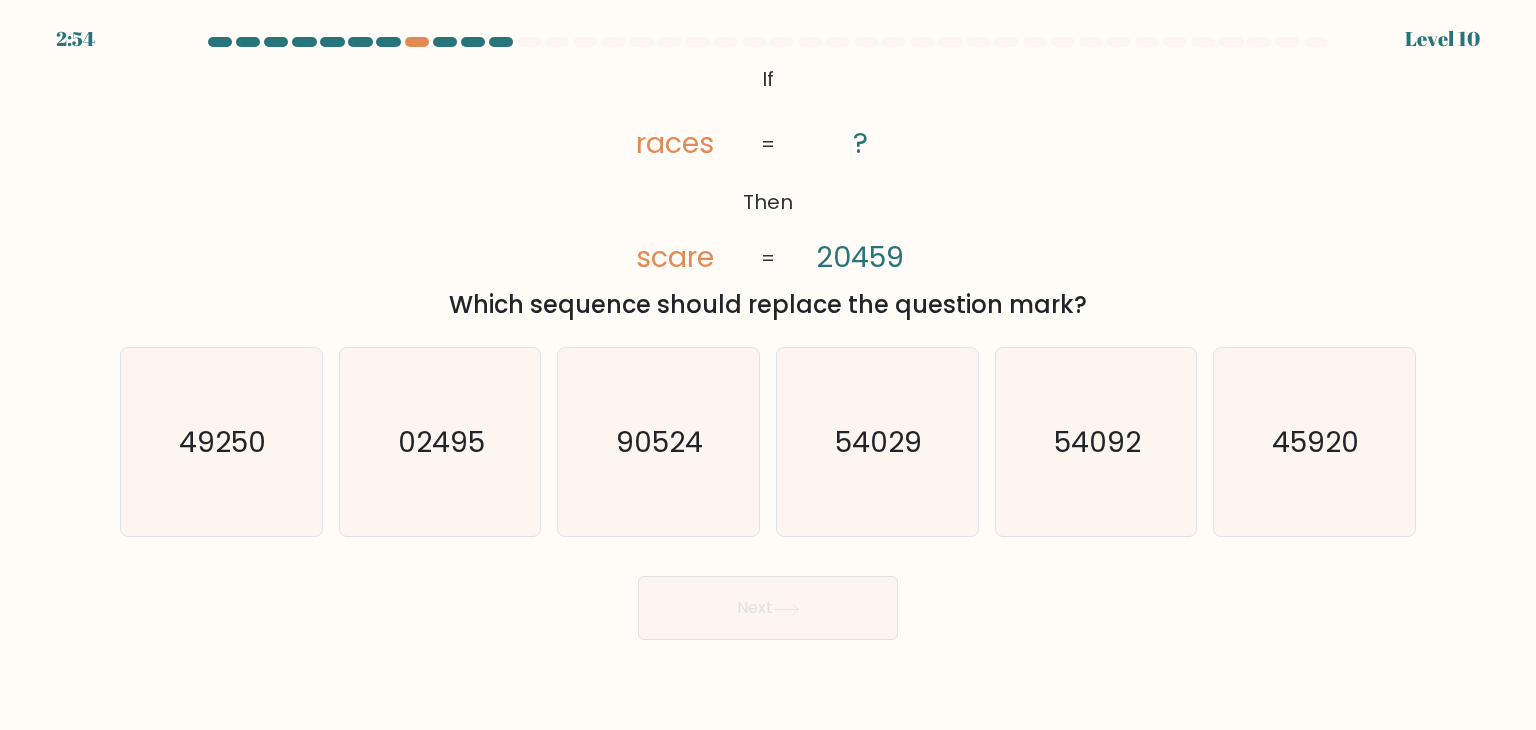 click at bounding box center (445, 42) 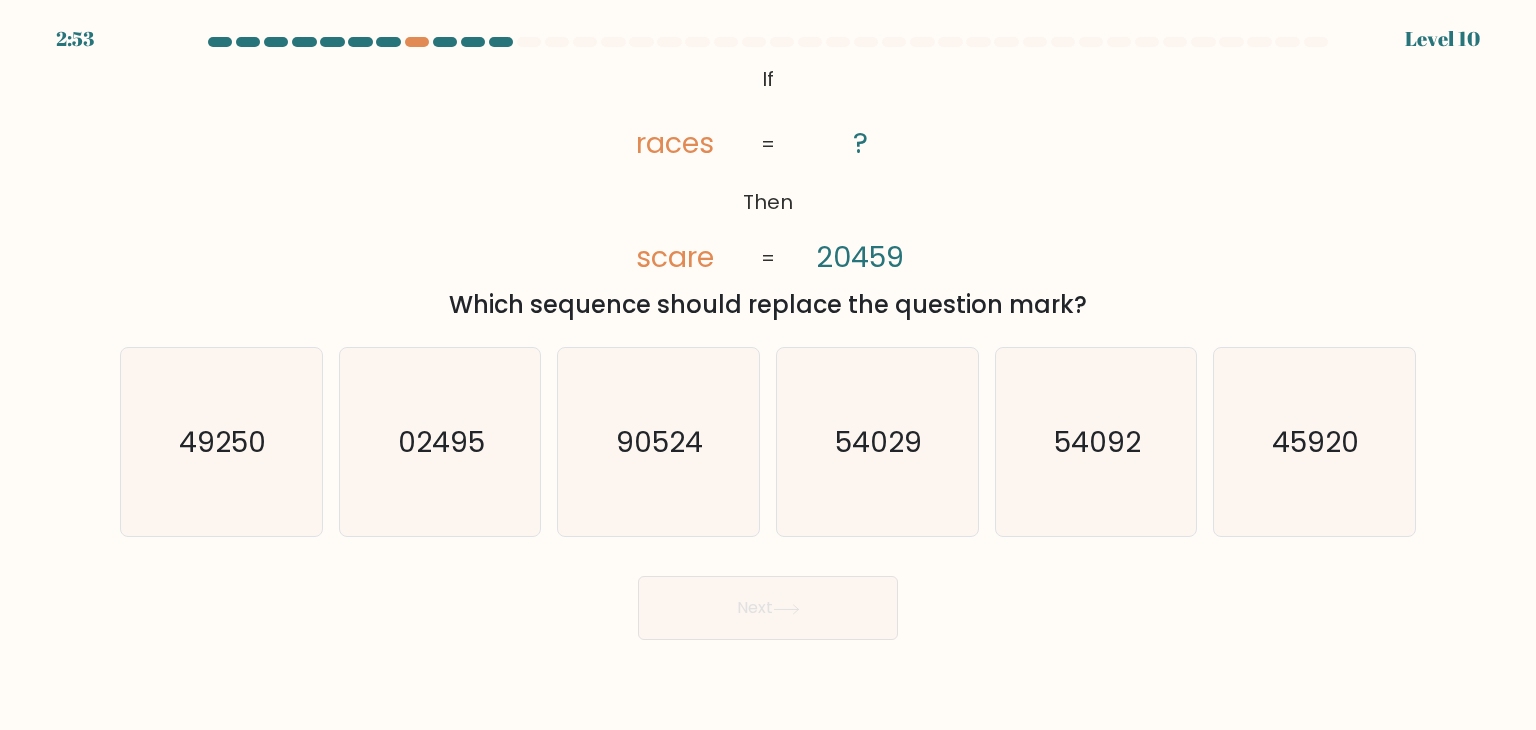 click on "2:53
Level 10" at bounding box center (768, 27) 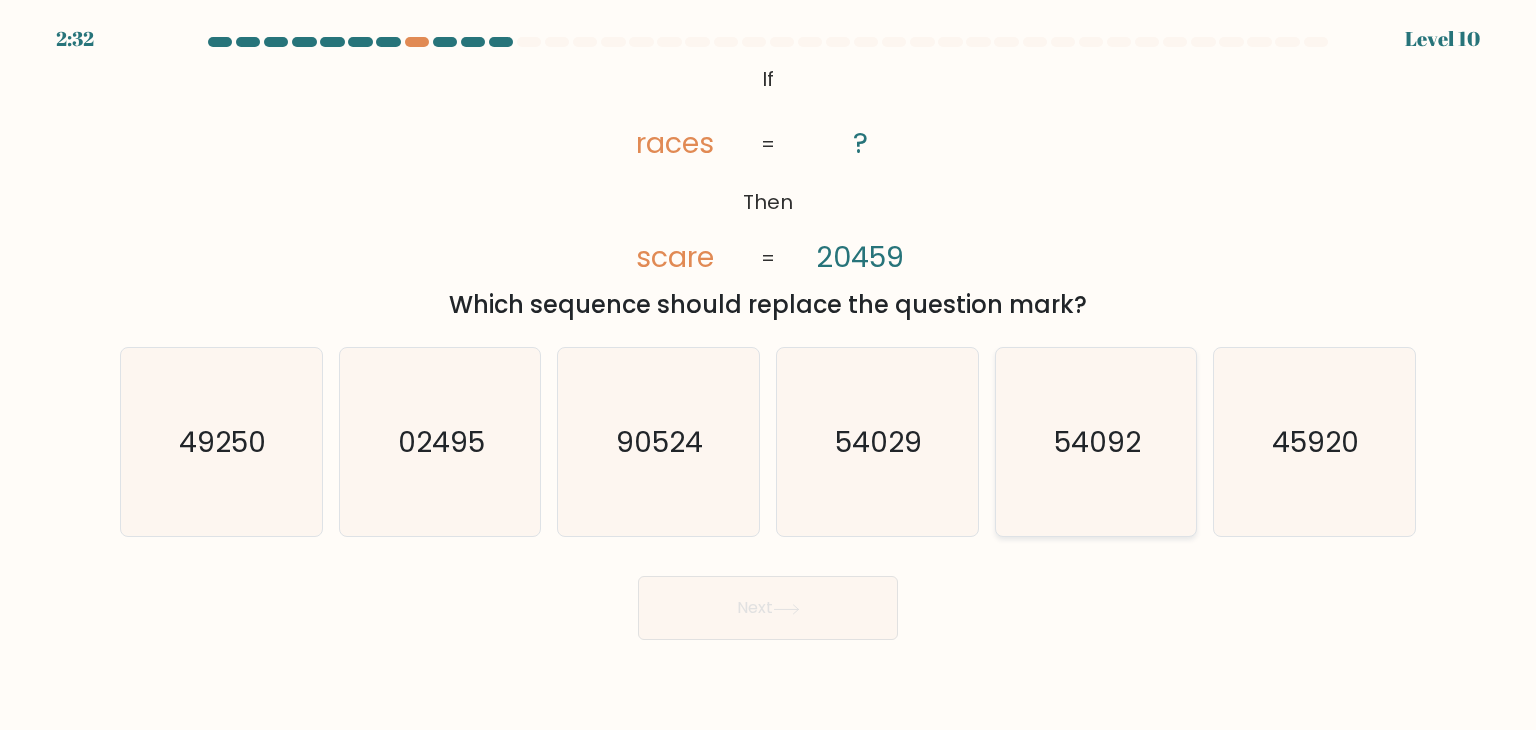 click on "54092" 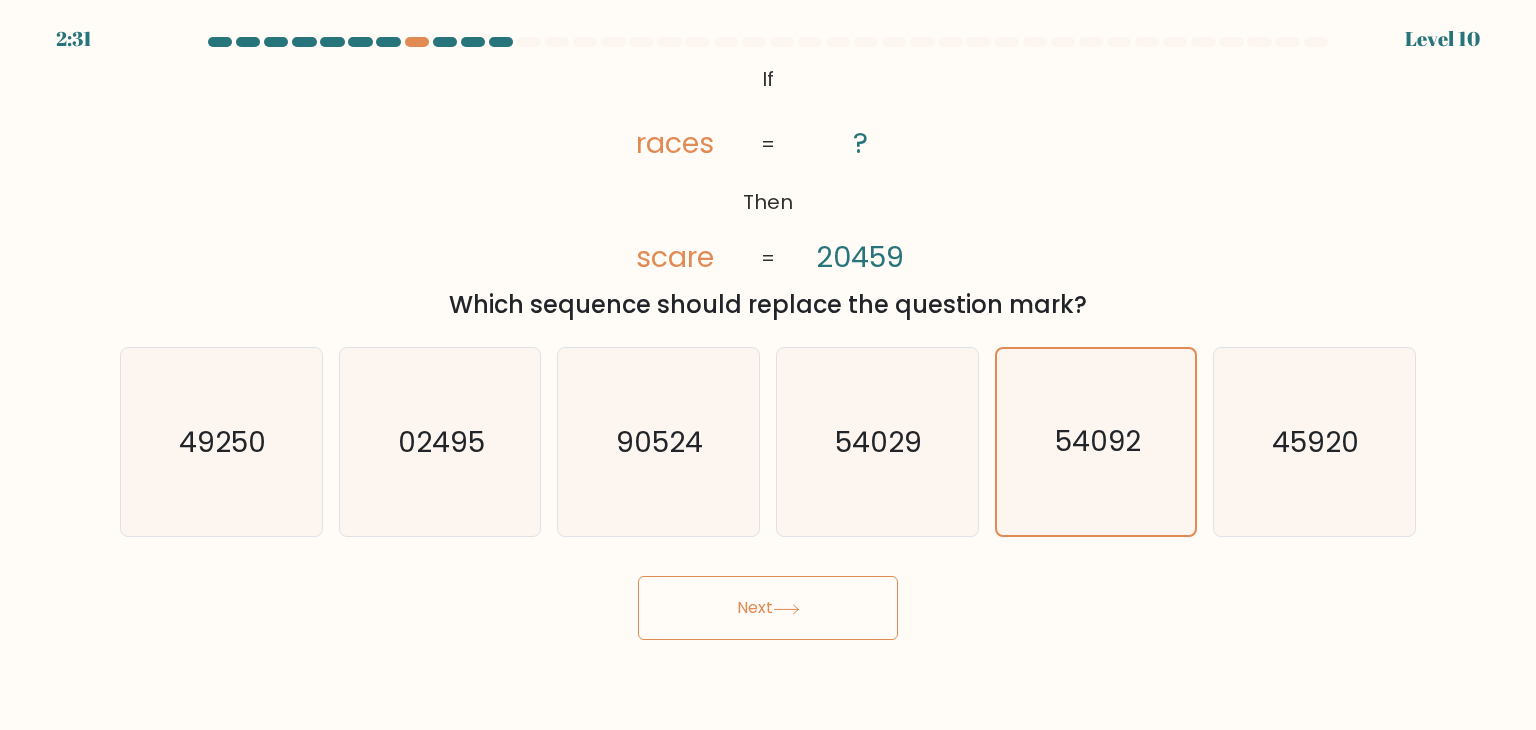 click on "Next" at bounding box center (768, 608) 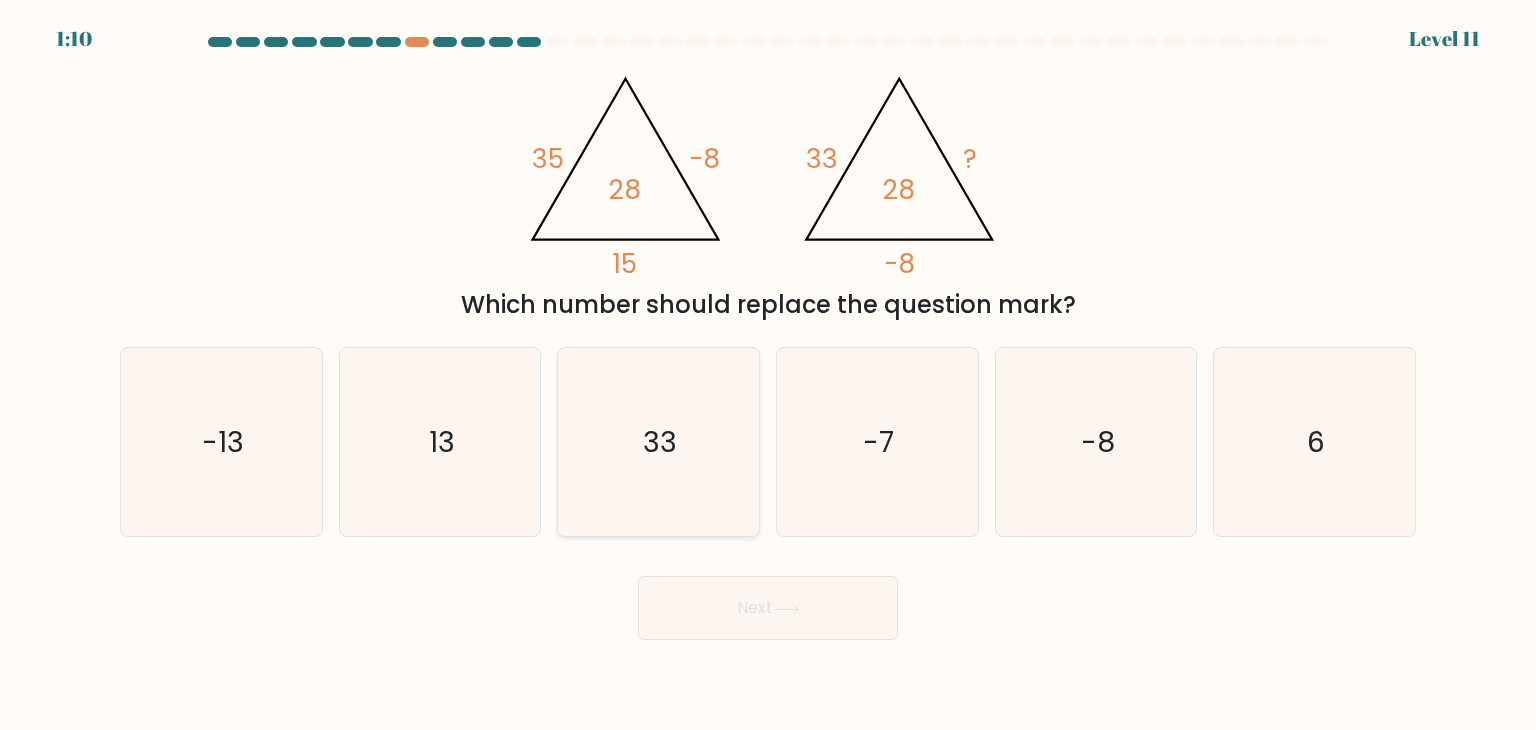 click on "33" 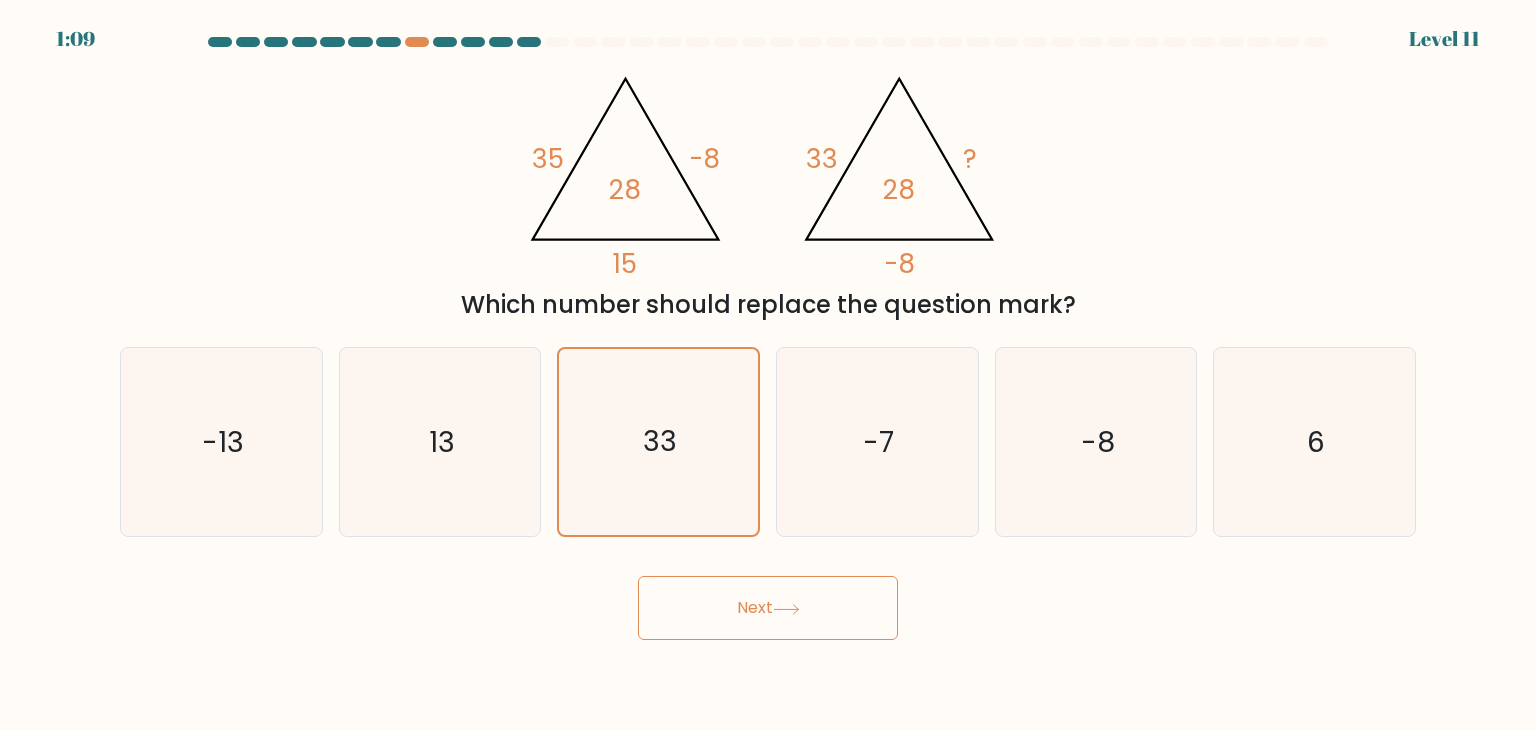 click on "Next" at bounding box center (768, 608) 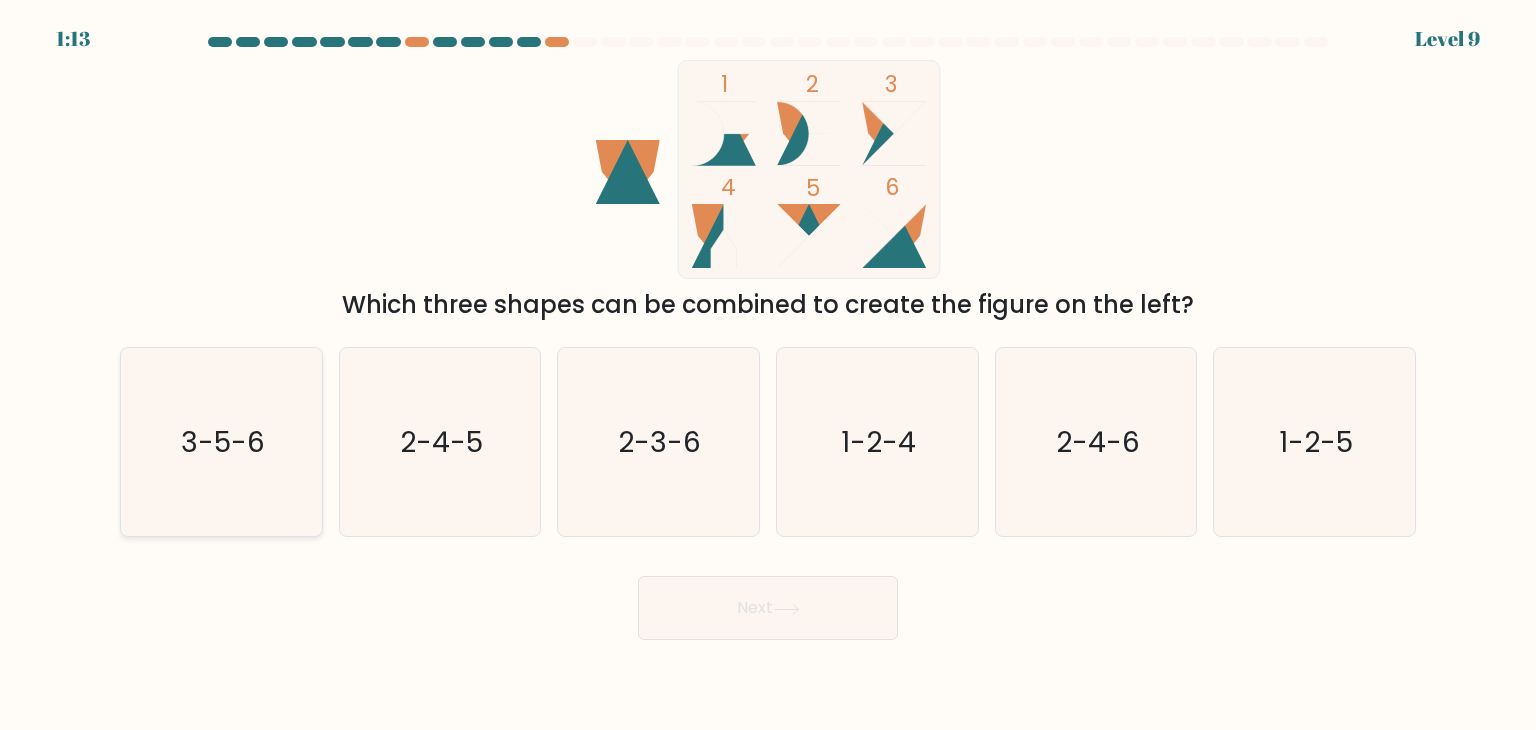 click on "3-5-6" 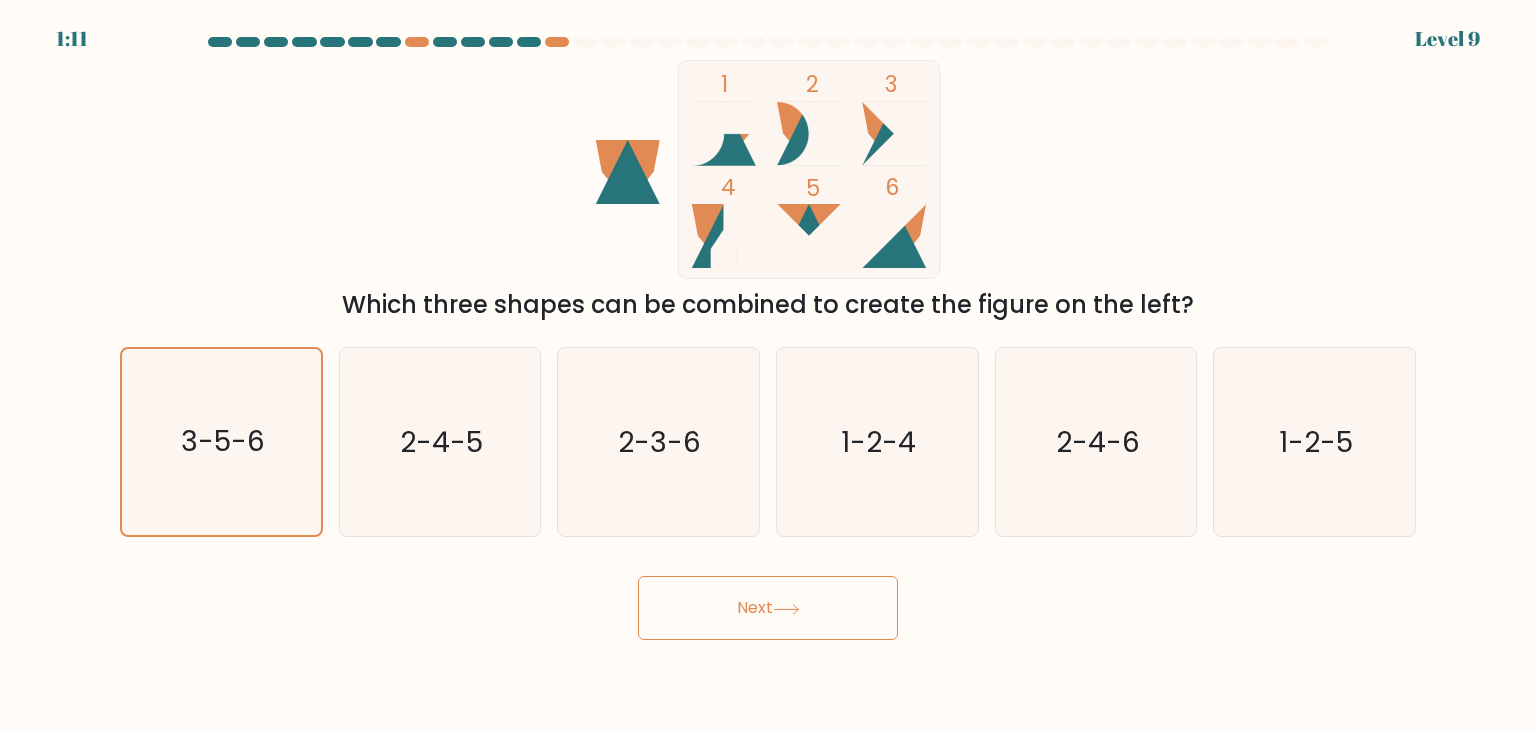 click on "Next" at bounding box center [768, 608] 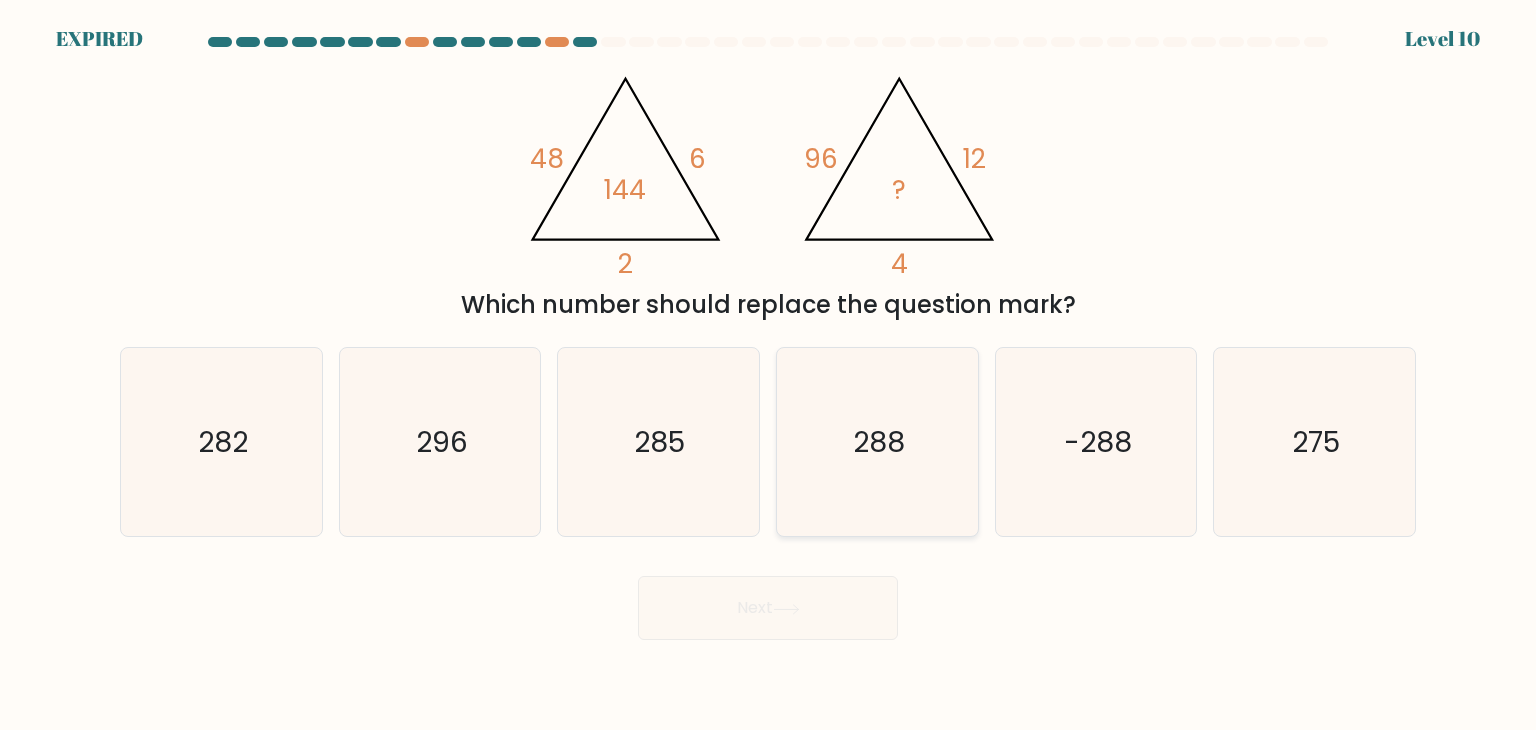 click on "288" 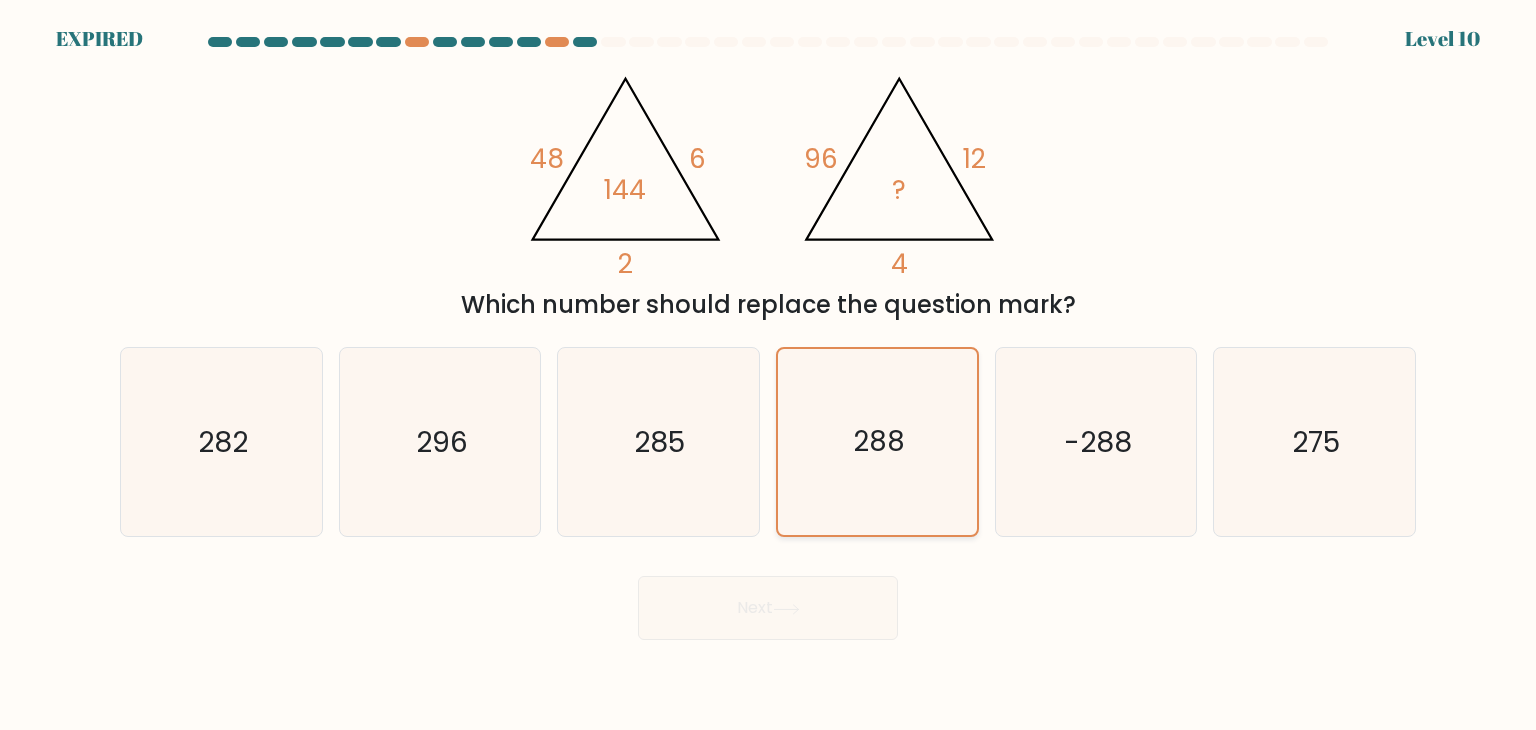 click on "288" 